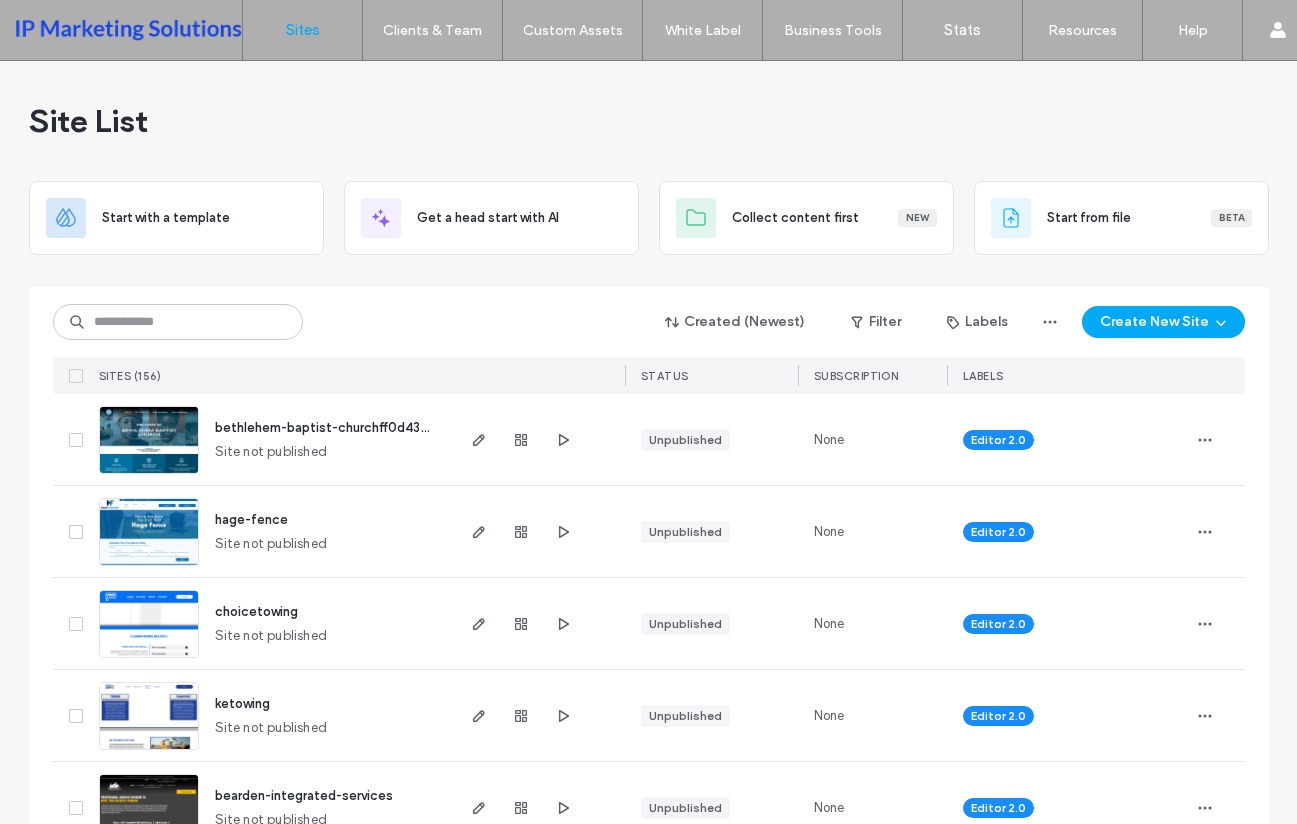 click on "Created (Newest) Filter Labels Create New Site SITES (156) STATUS SUBSCRIPTION LABELS" at bounding box center (649, 340) 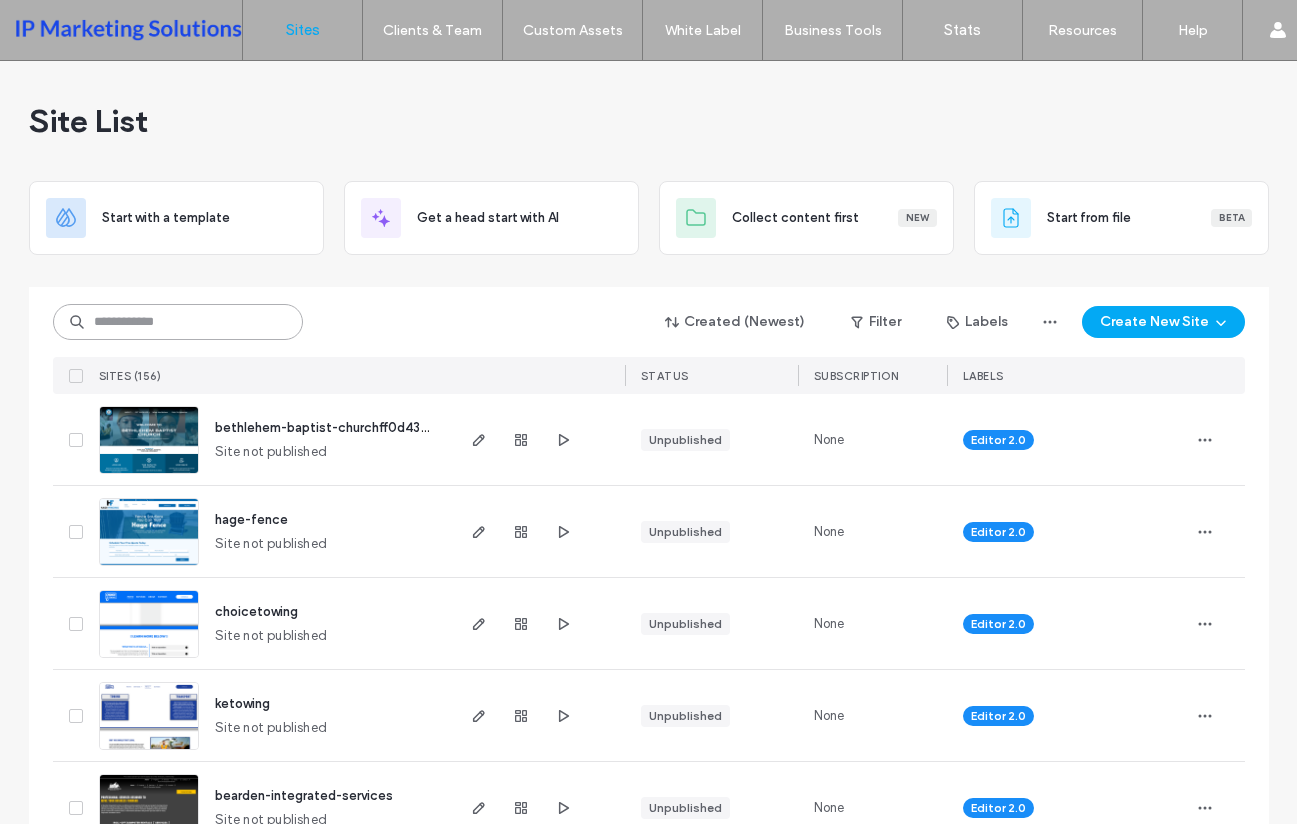 click at bounding box center [178, 322] 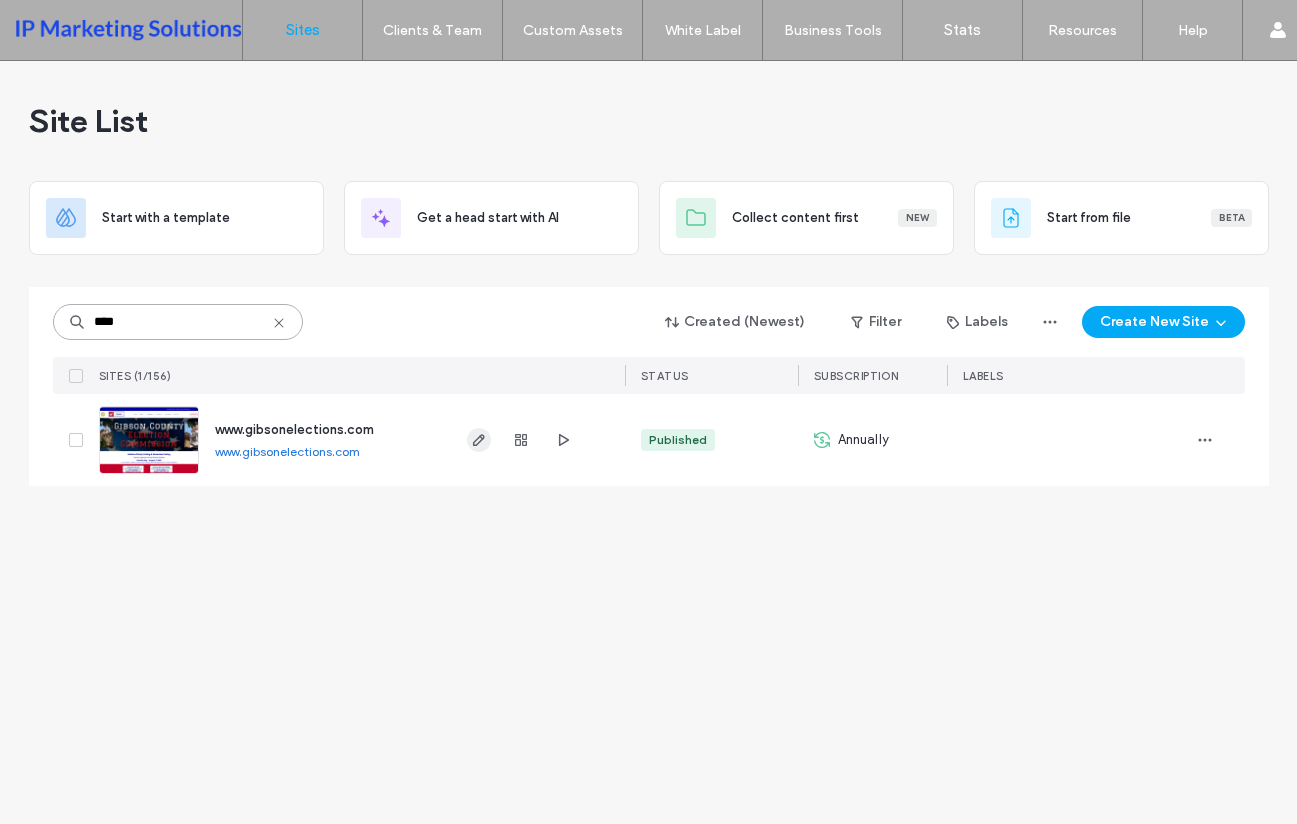 type on "****" 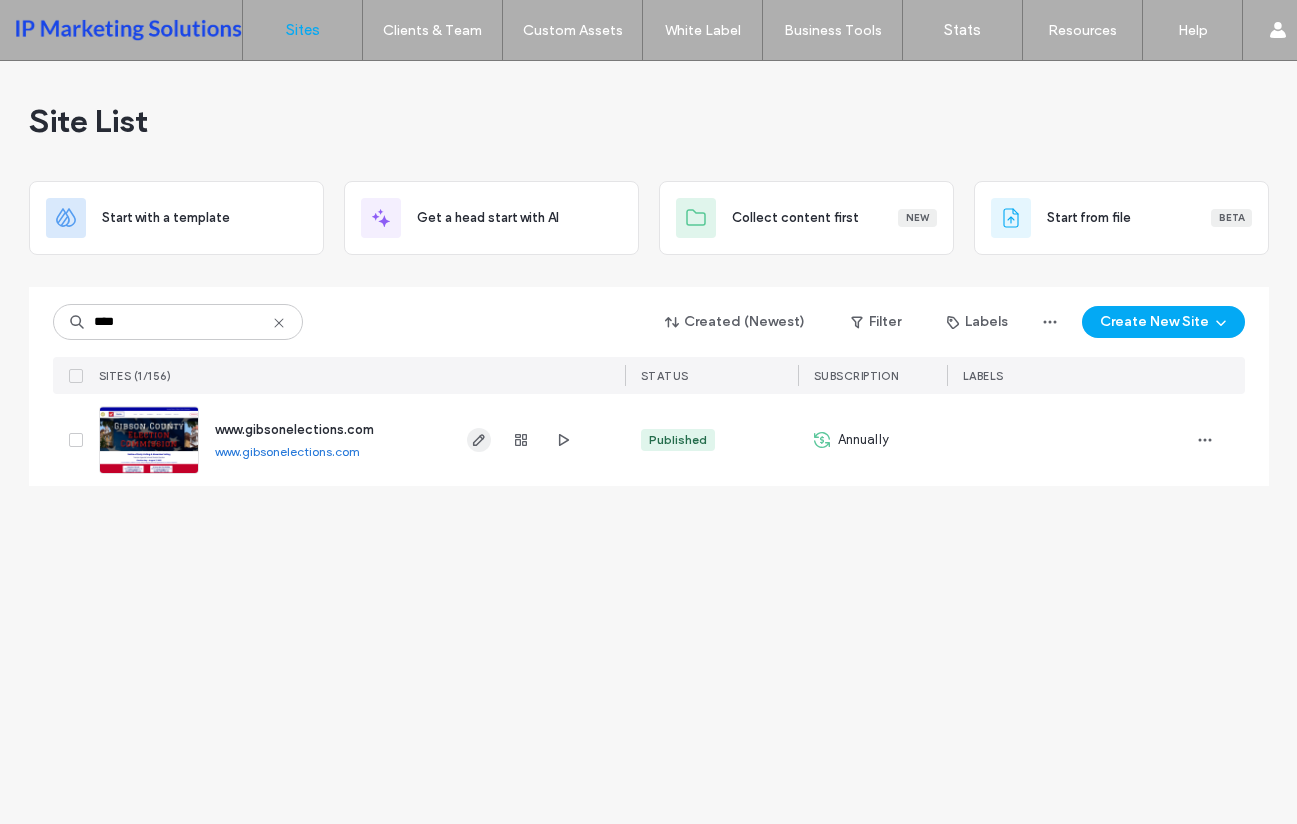 click at bounding box center (479, 440) 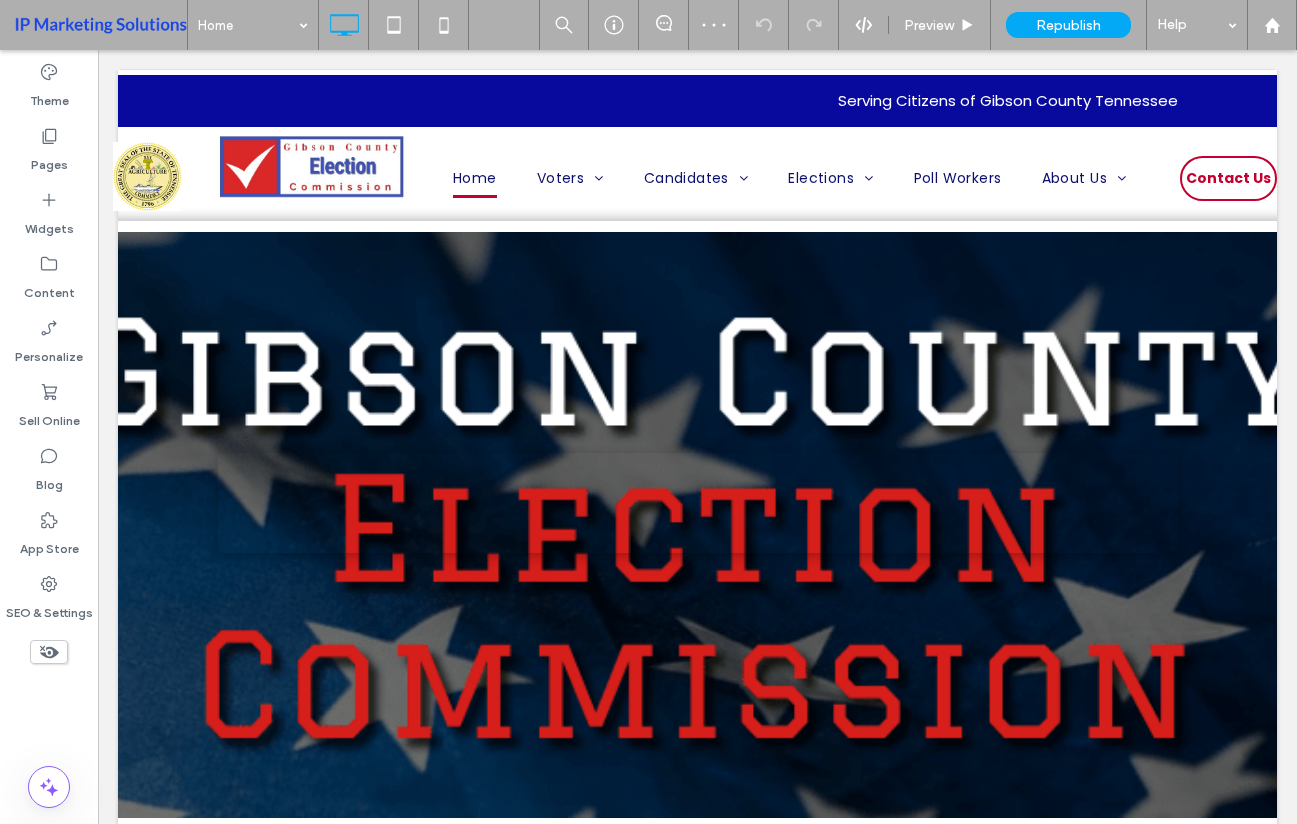 scroll, scrollTop: 0, scrollLeft: 0, axis: both 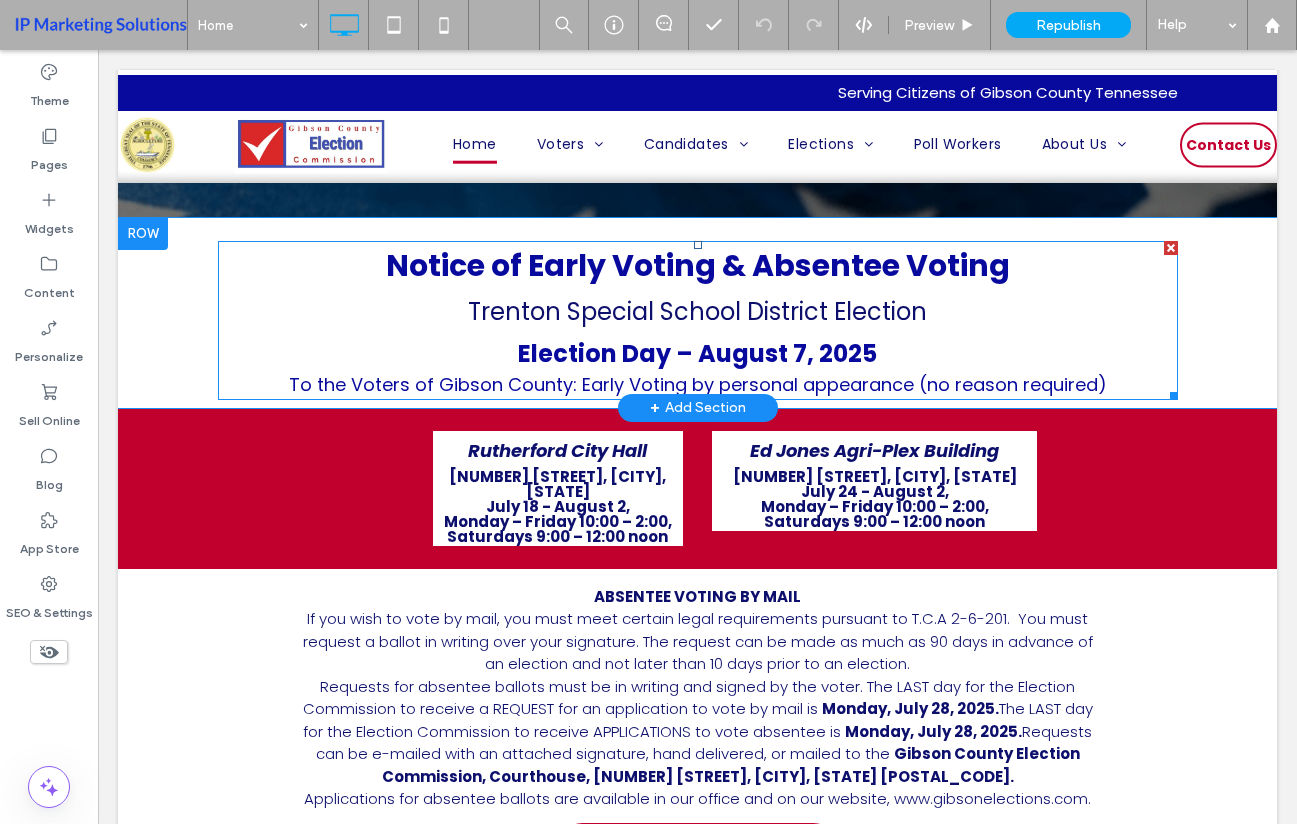 click on "Trenton Special School District Election" at bounding box center [697, 311] 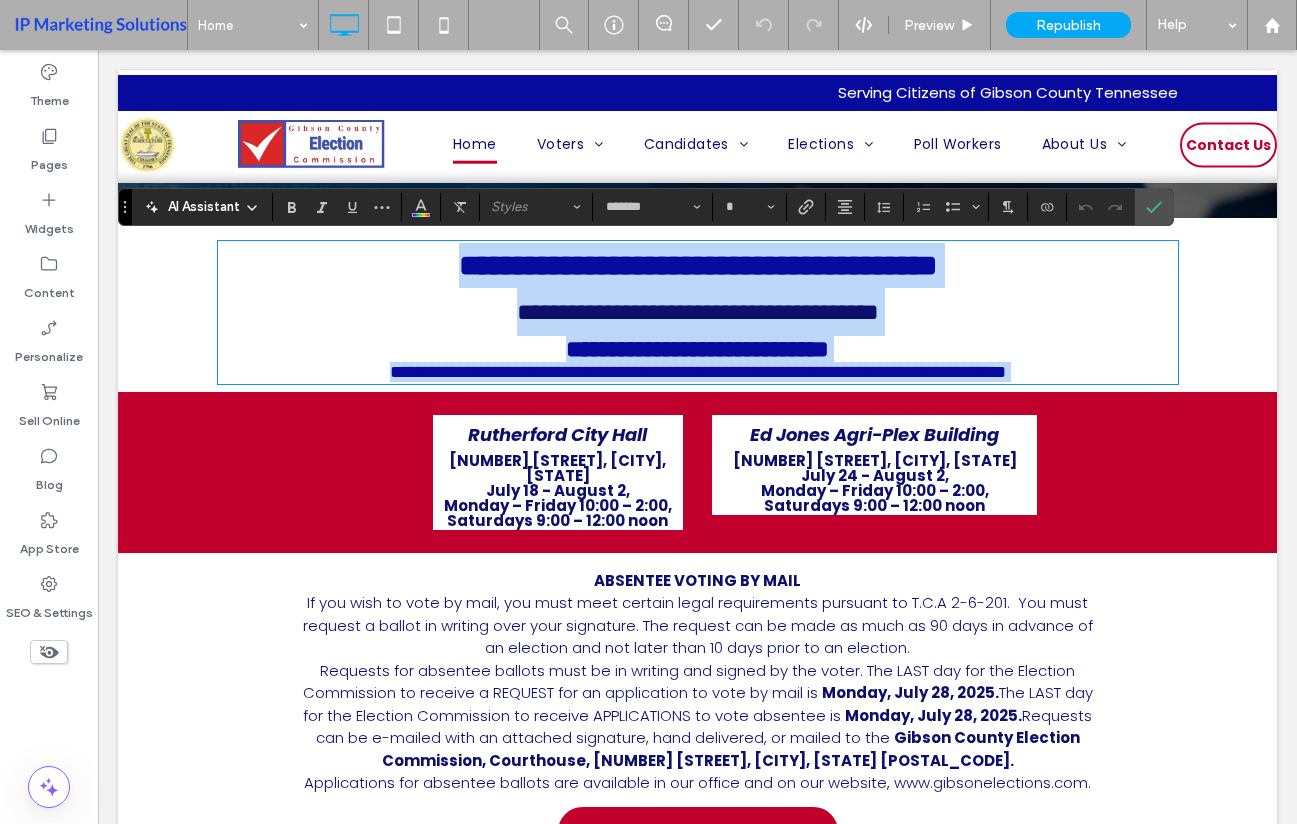 click on "**********" at bounding box center [698, 312] 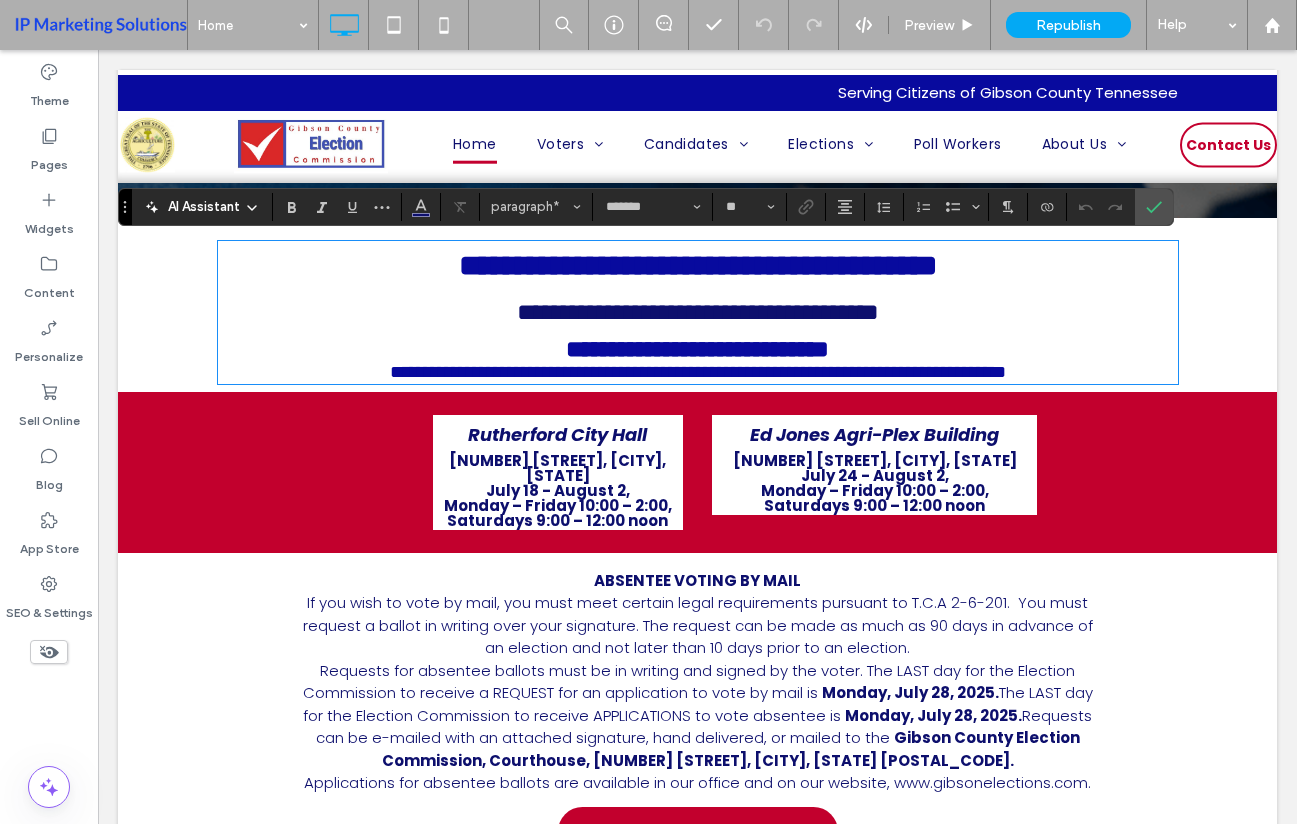 click on "**********" at bounding box center [698, 312] 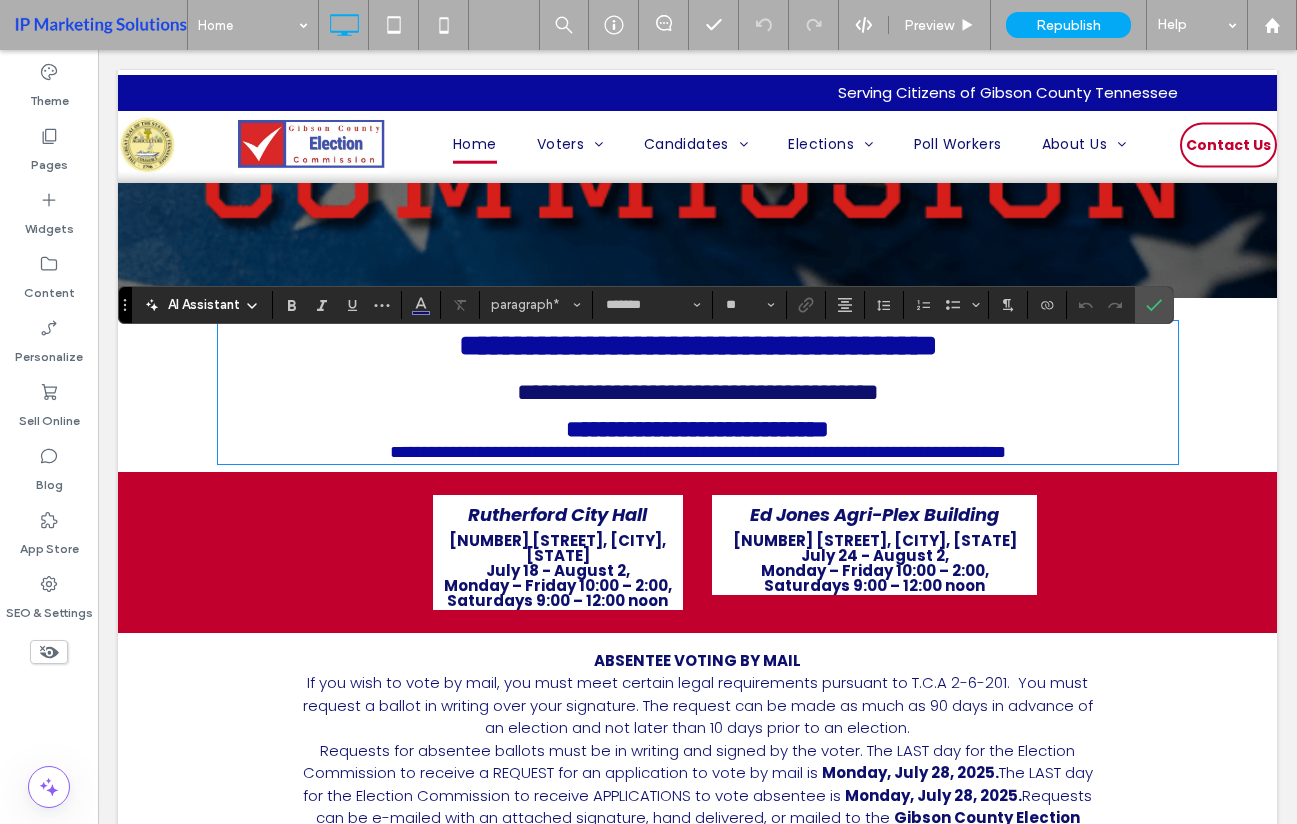 scroll, scrollTop: 500, scrollLeft: 0, axis: vertical 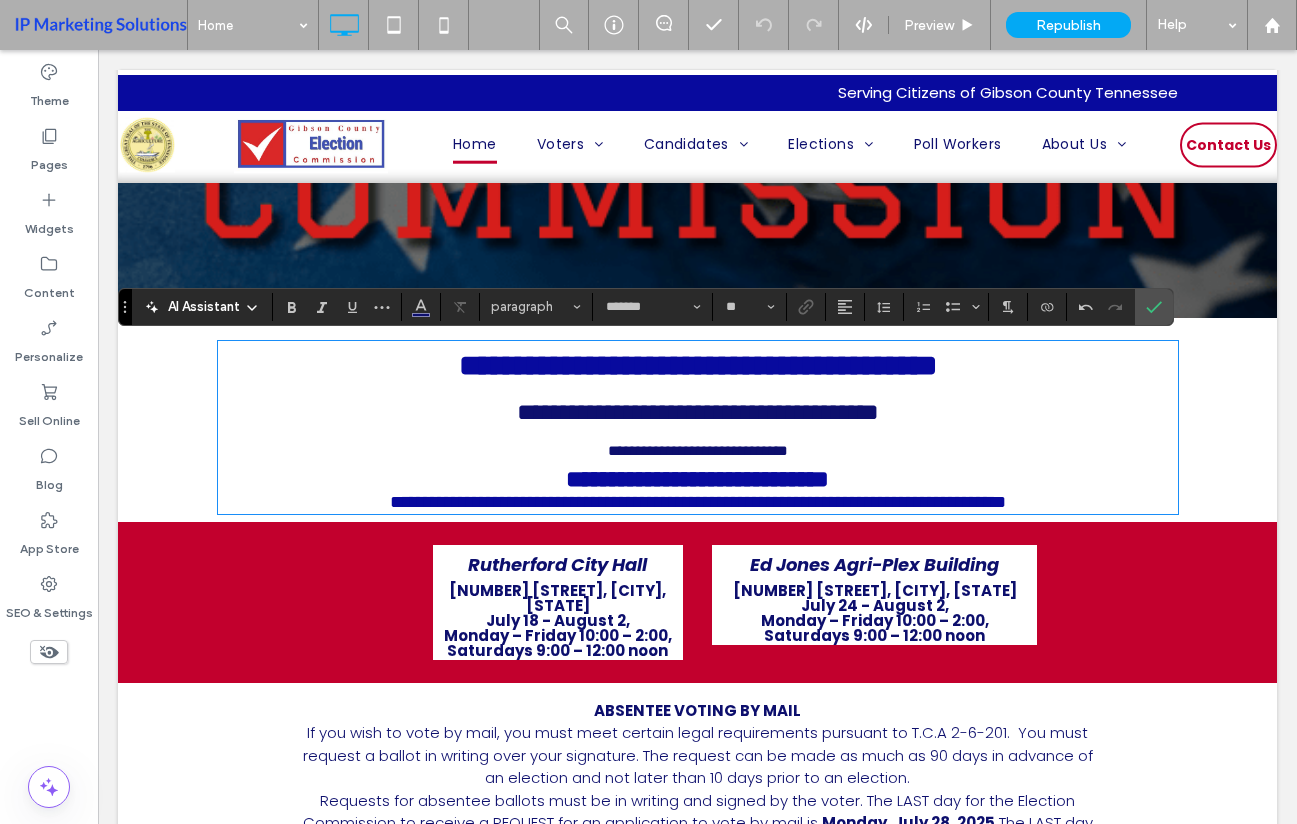 drag, startPoint x: 831, startPoint y: 446, endPoint x: 818, endPoint y: 447, distance: 13.038404 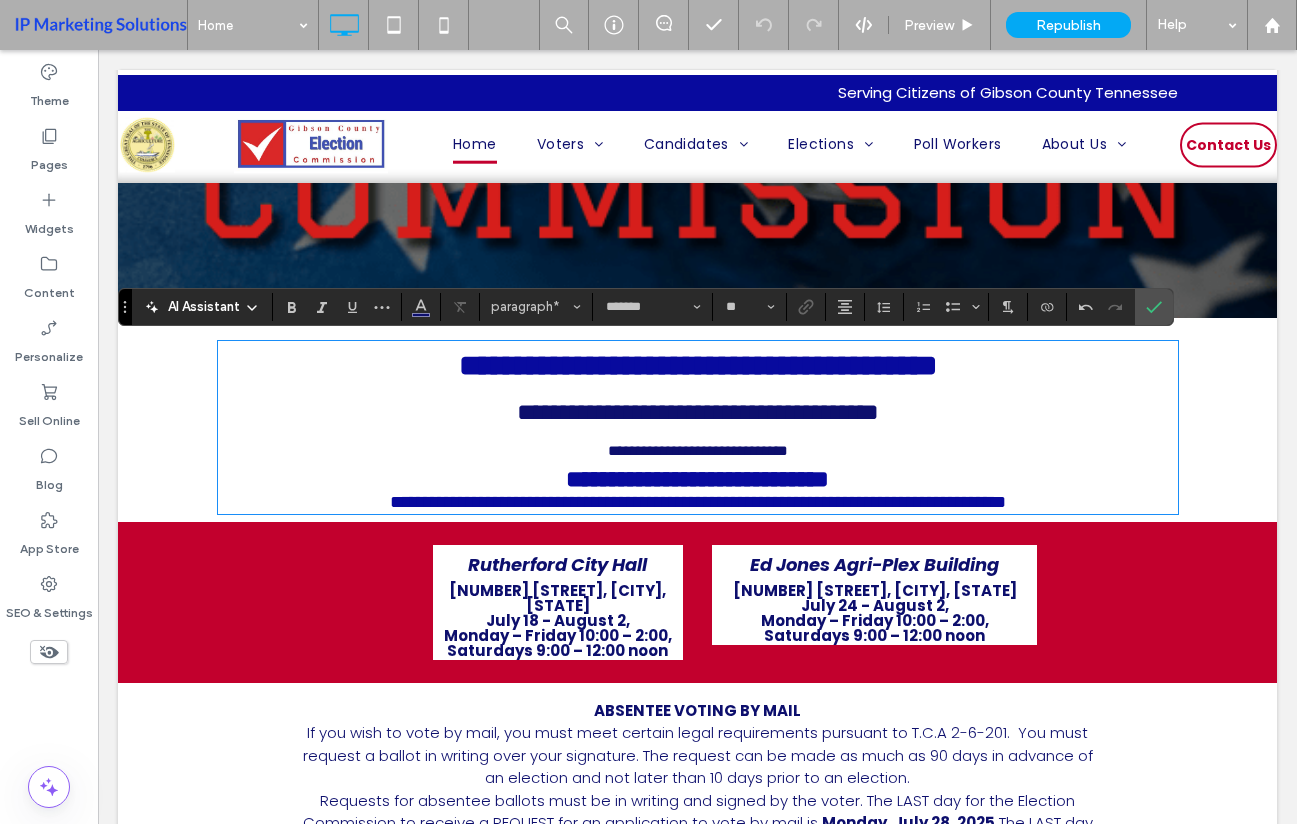 click on "**********" at bounding box center [698, 412] 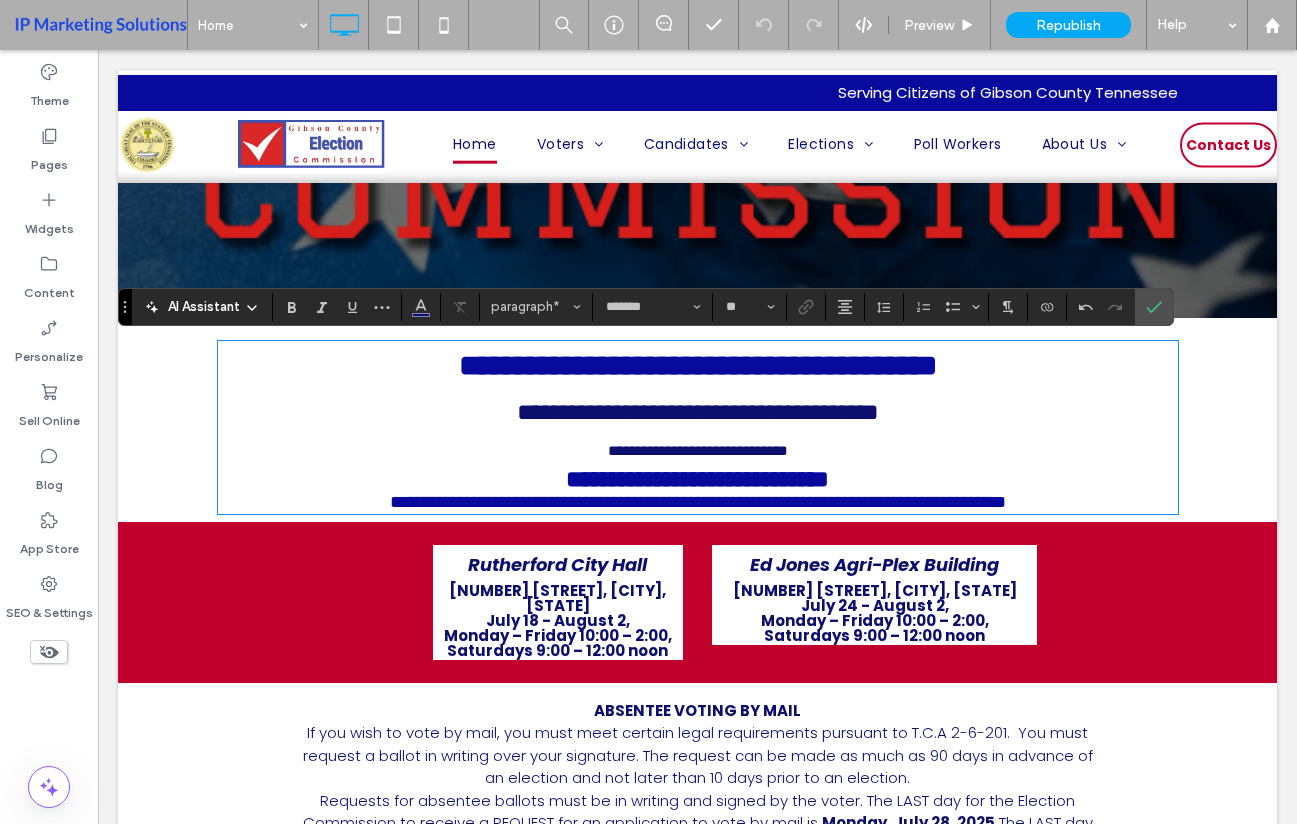 click on "**********" at bounding box center (698, 450) 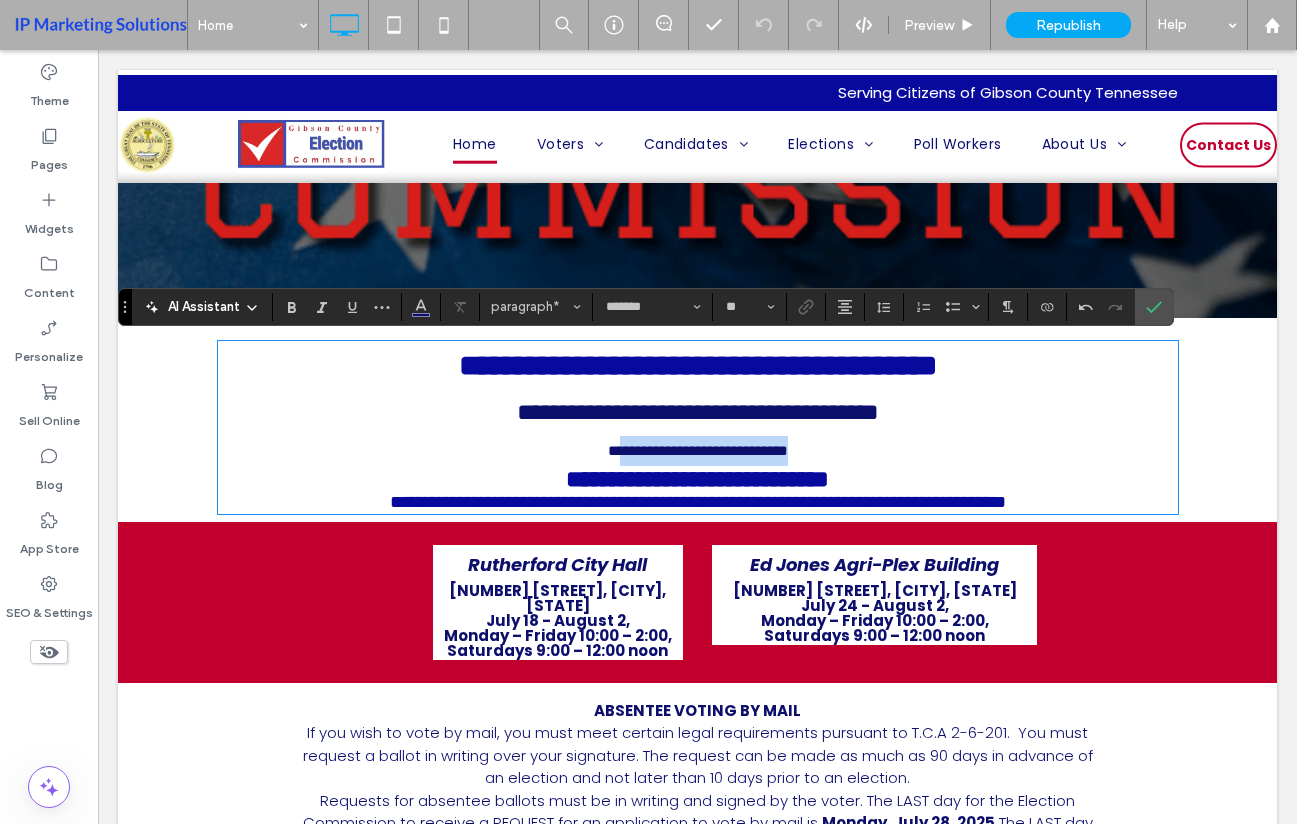 type on "**" 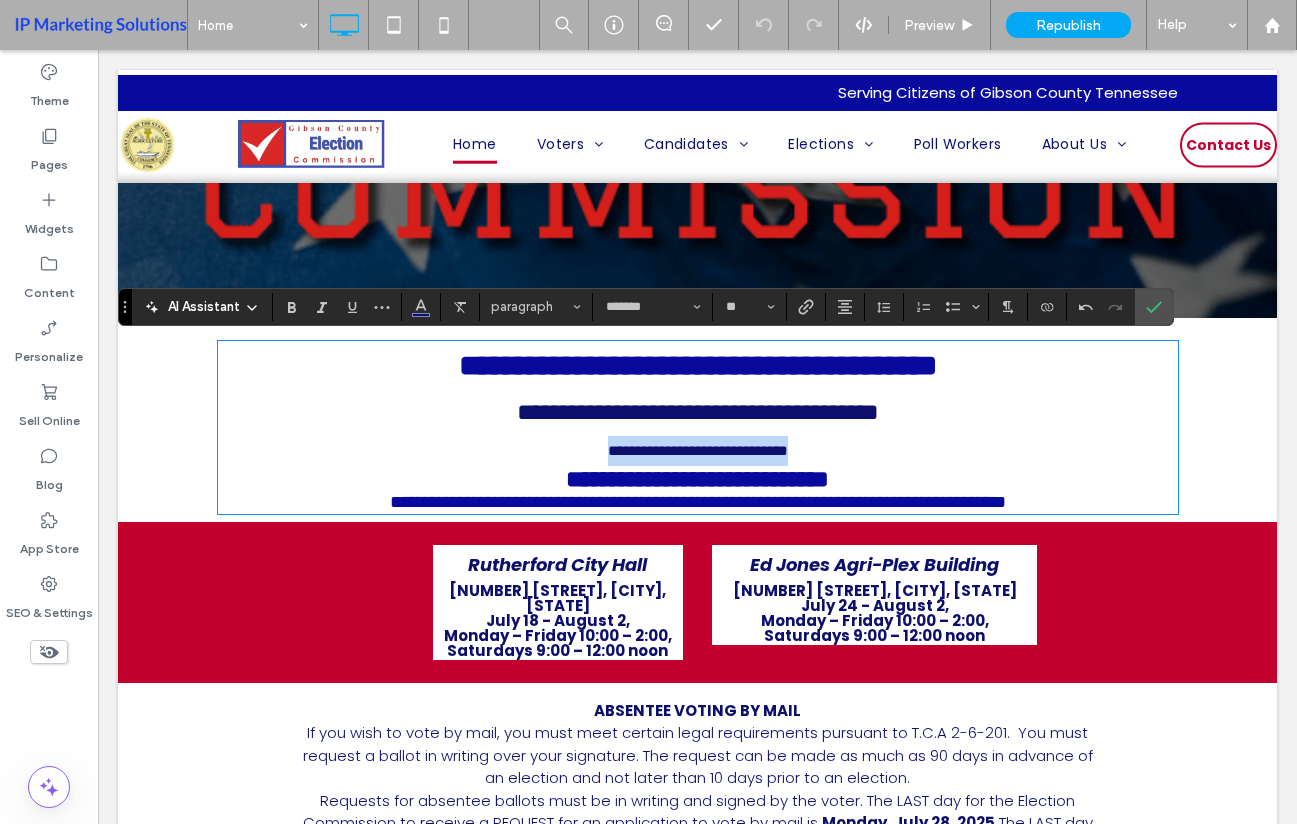 drag, startPoint x: 817, startPoint y: 447, endPoint x: 556, endPoint y: 451, distance: 261.03064 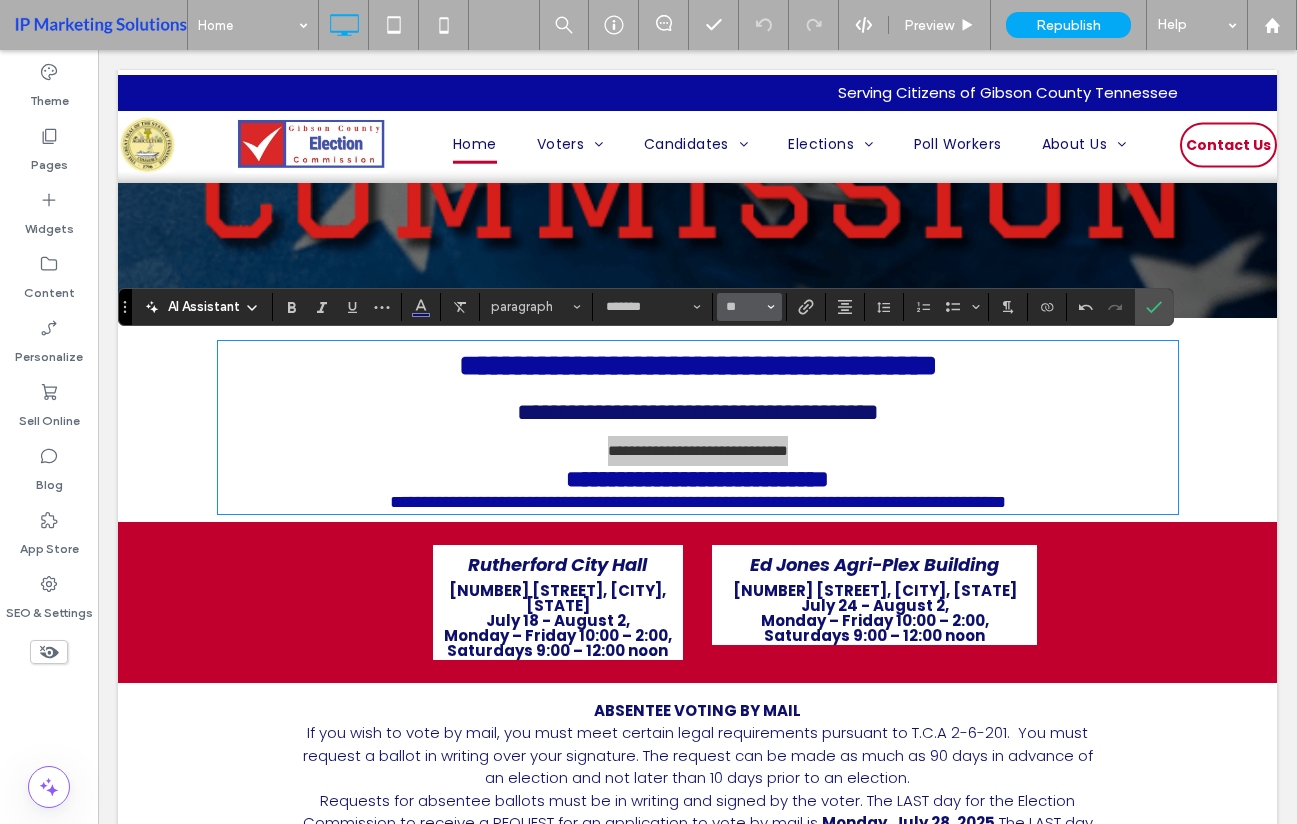 click on "**" at bounding box center (743, 307) 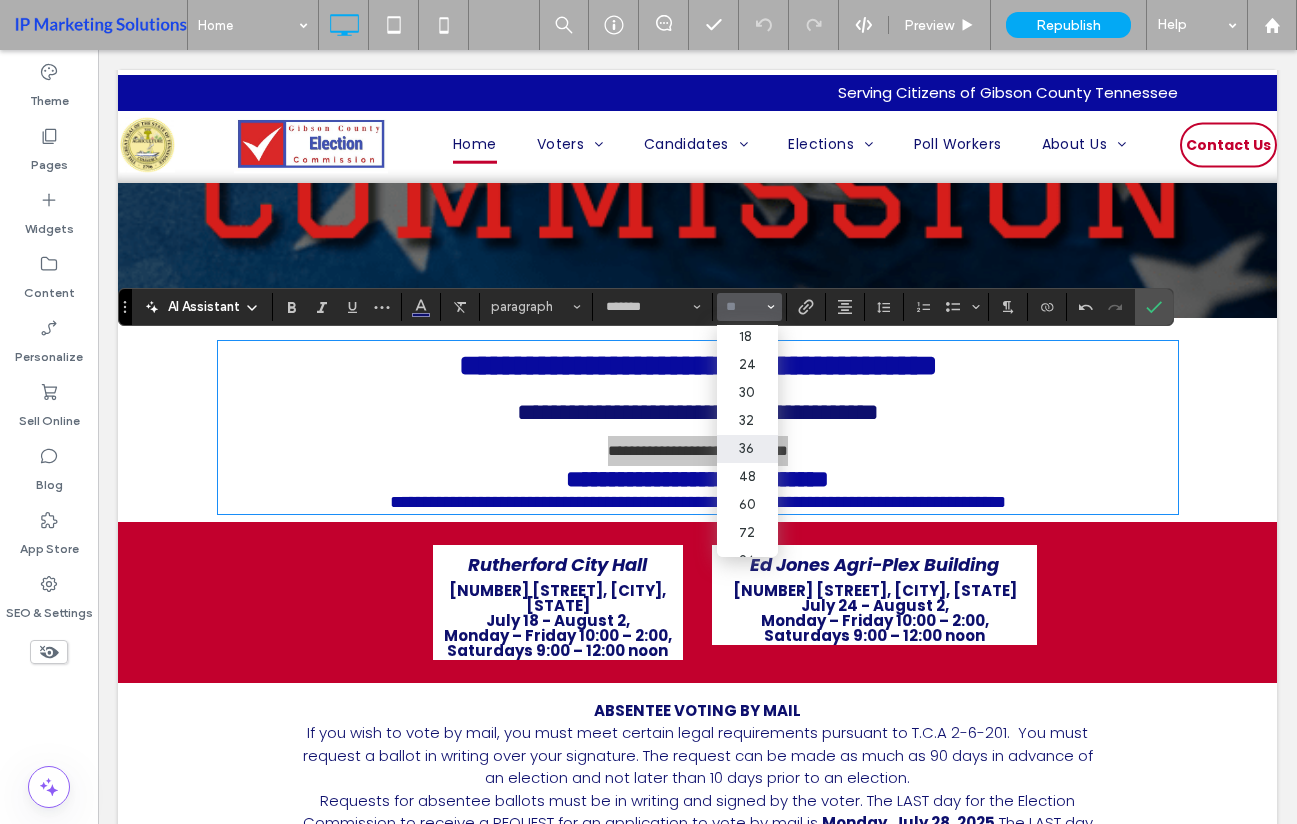 scroll, scrollTop: 200, scrollLeft: 0, axis: vertical 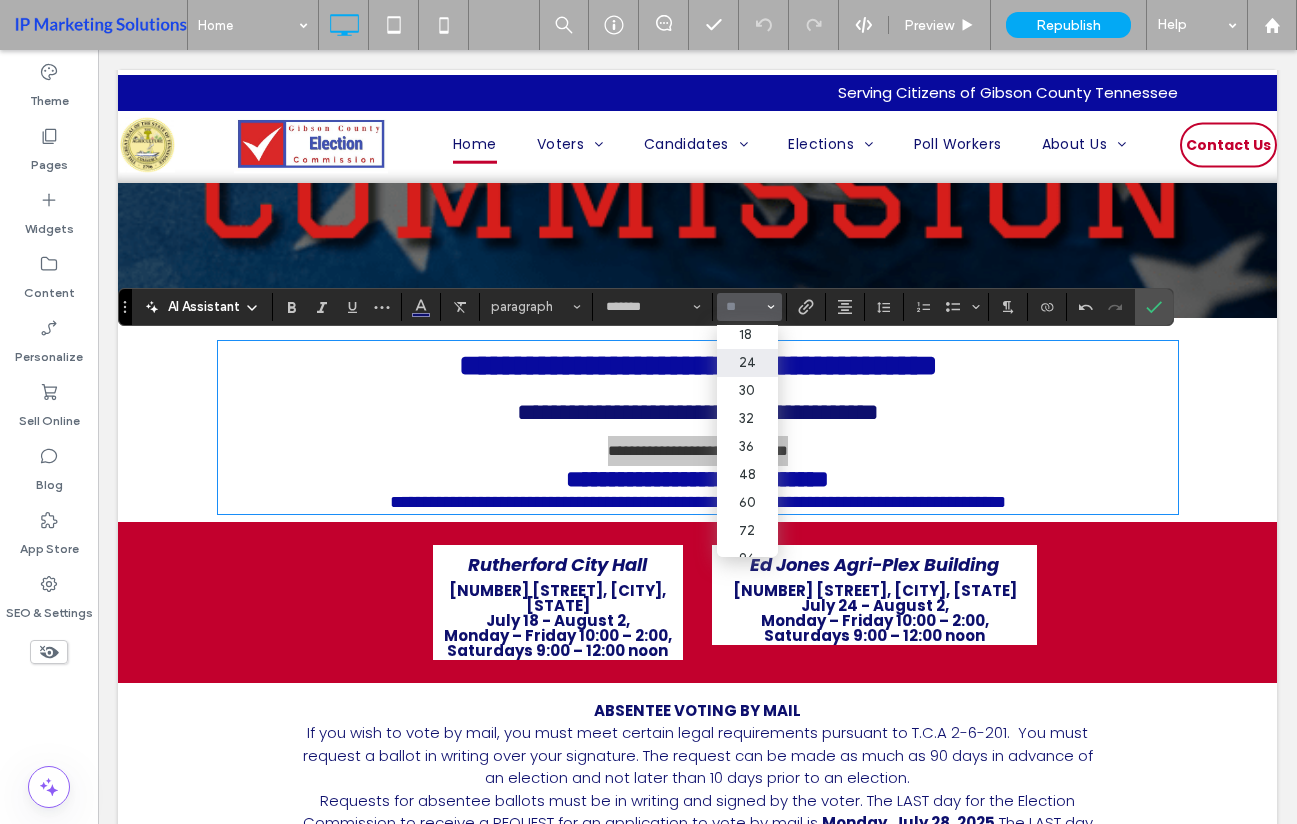 click on "24" at bounding box center [747, 363] 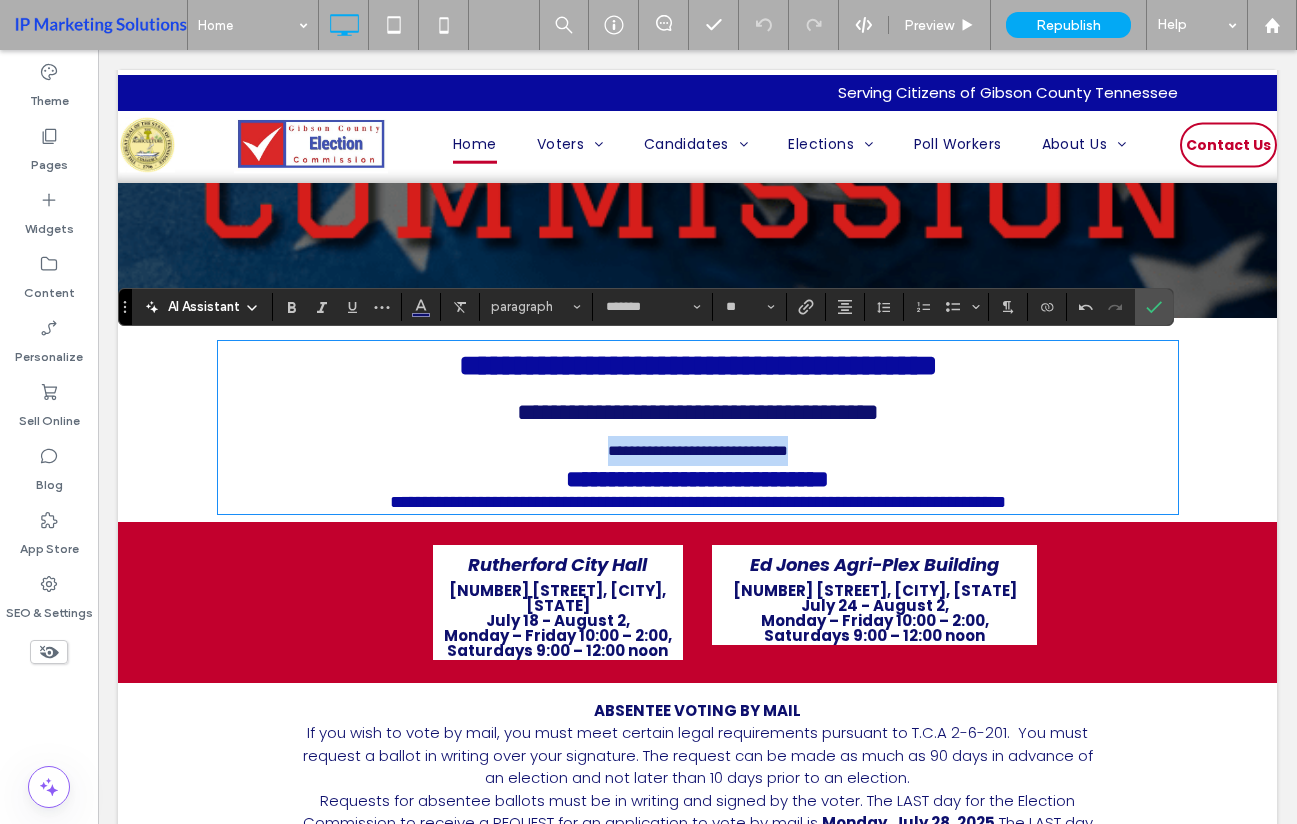 type on "**" 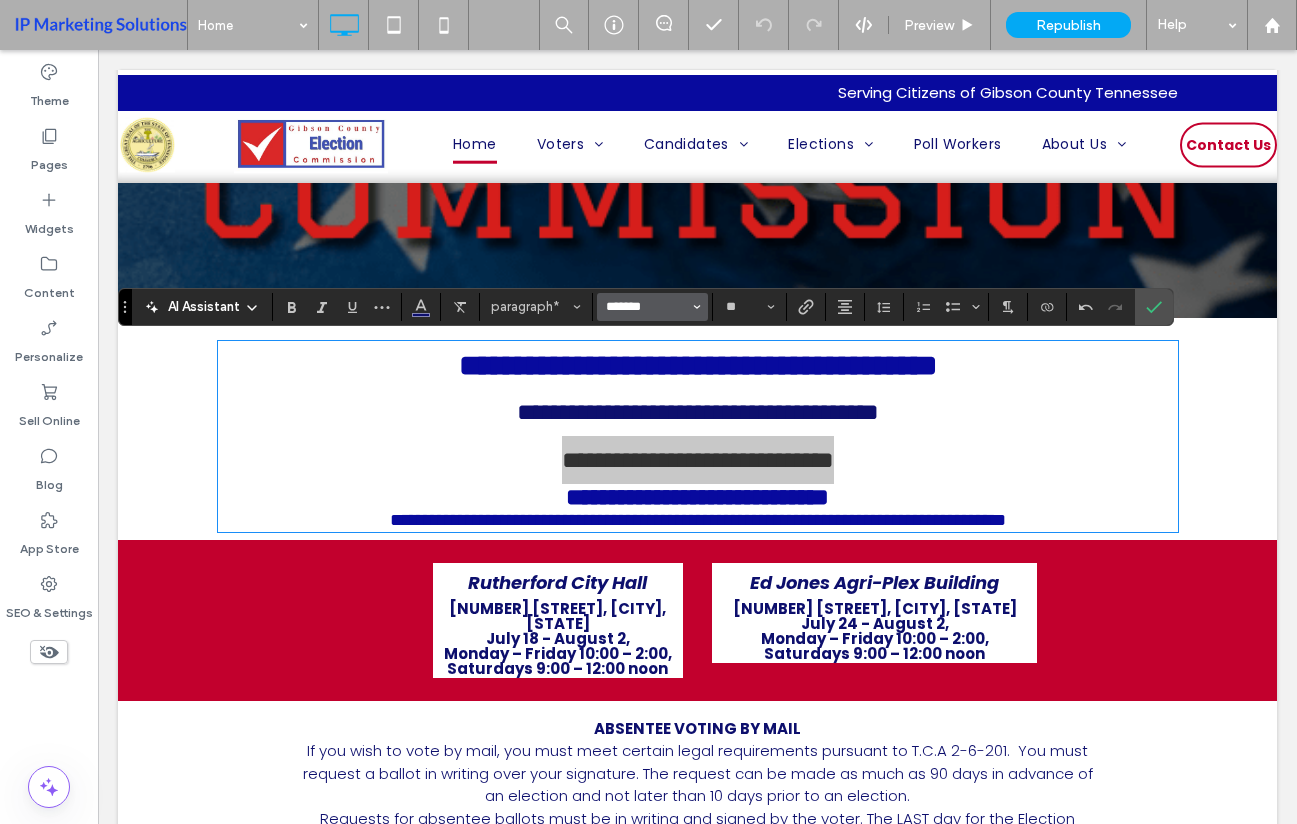 click on "*******" at bounding box center [646, 307] 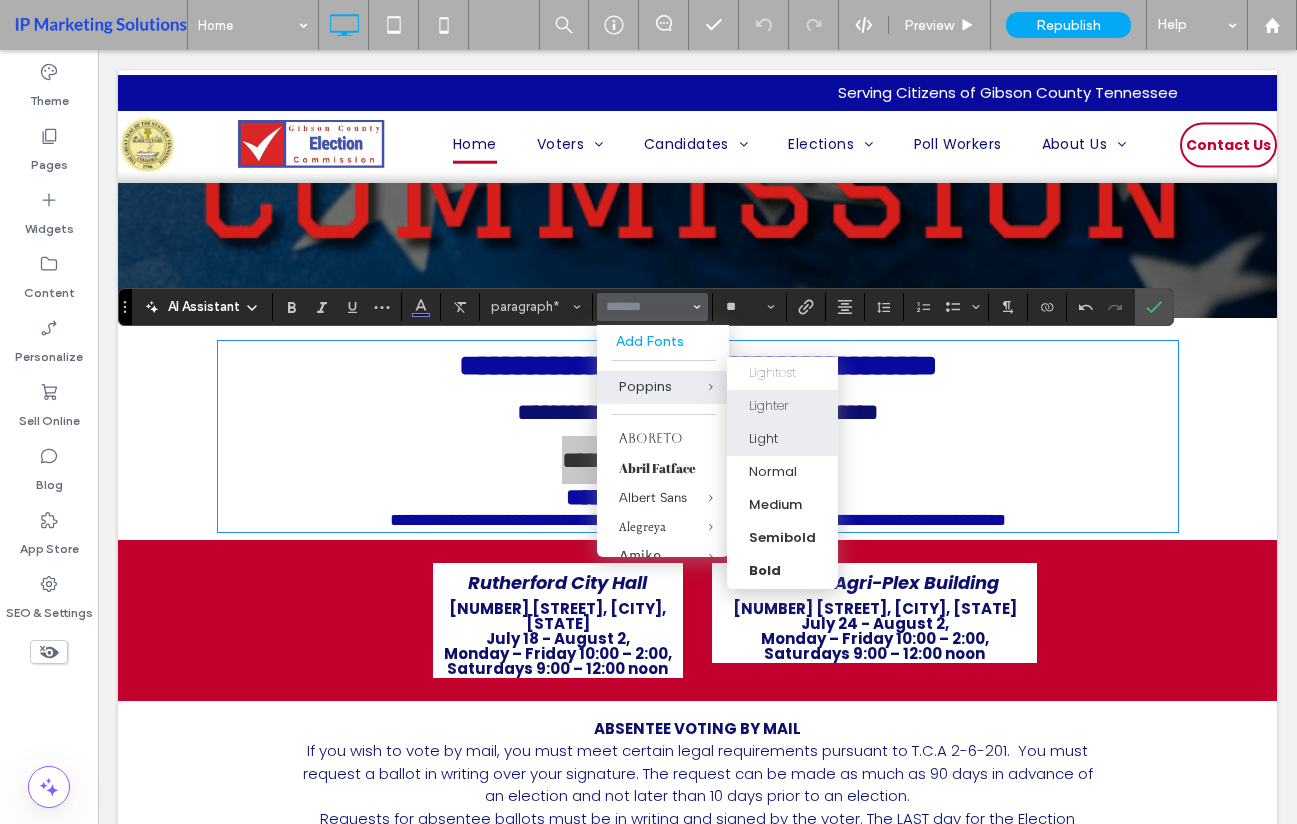 click on "Lighter" at bounding box center (782, 406) 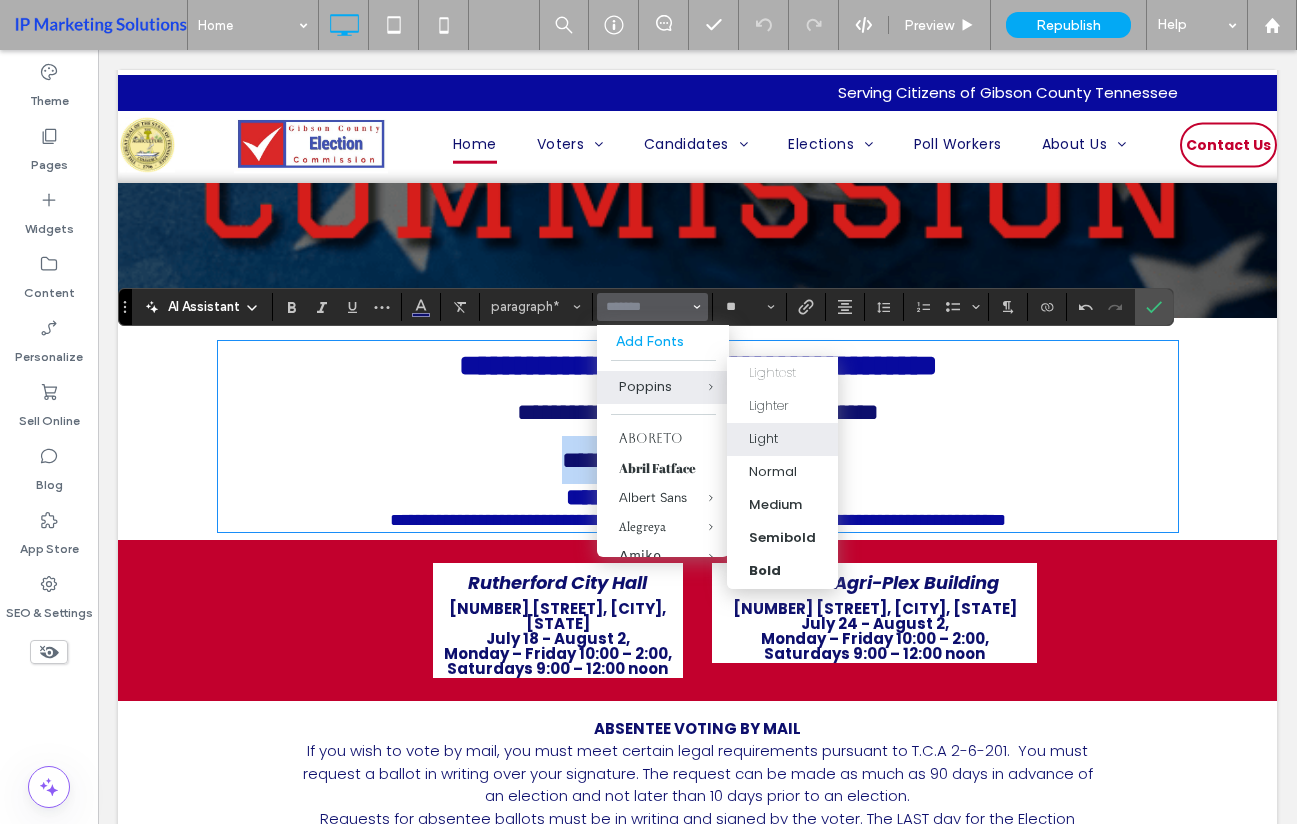 type on "*******" 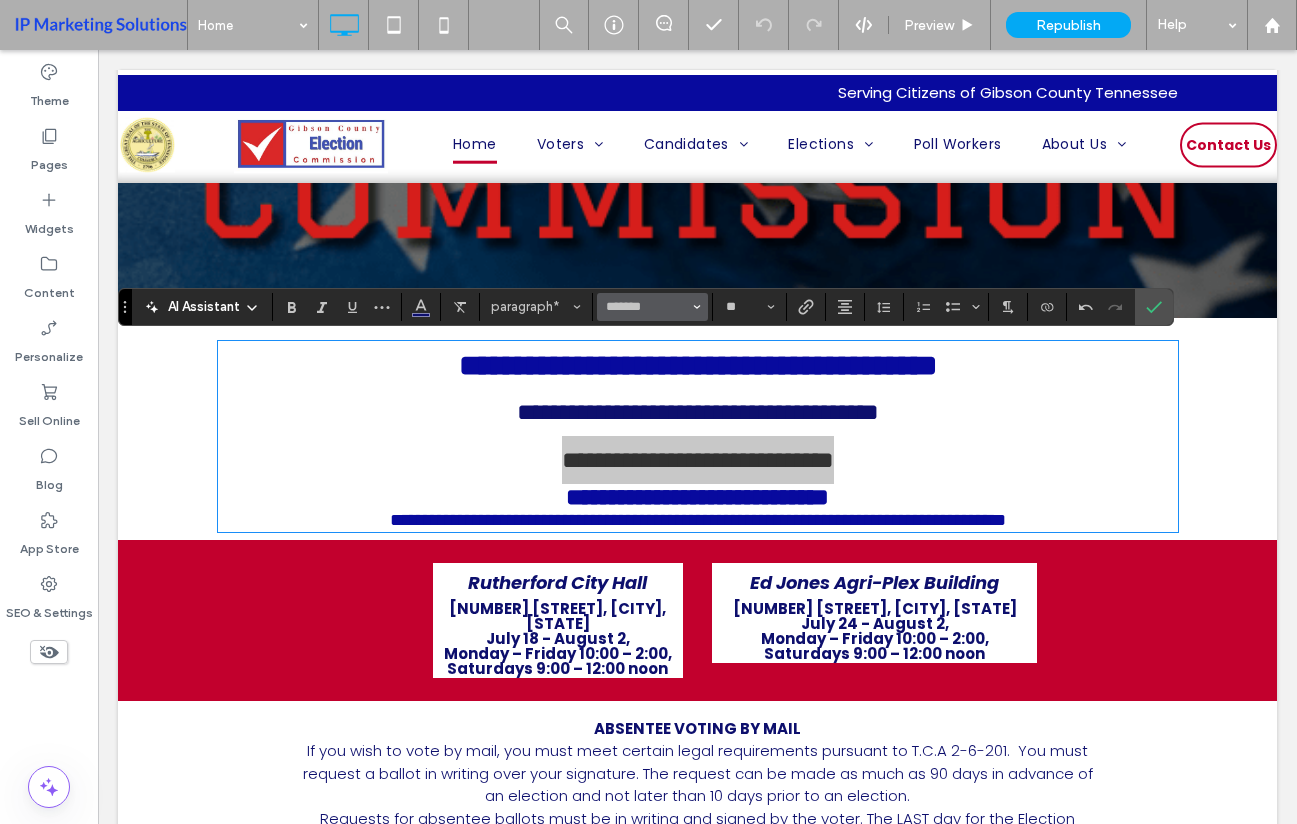 click on "*******" at bounding box center [646, 307] 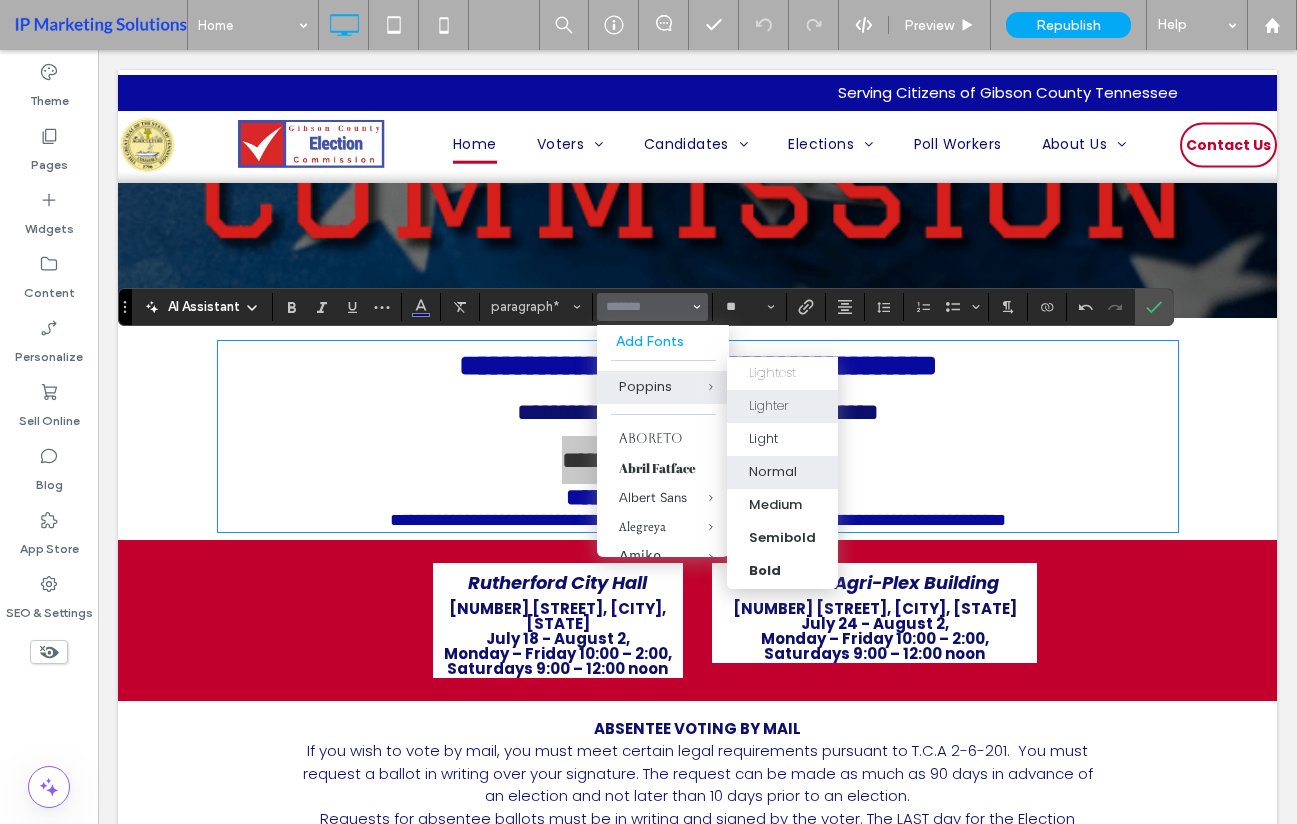 click on "Normal" at bounding box center (782, 472) 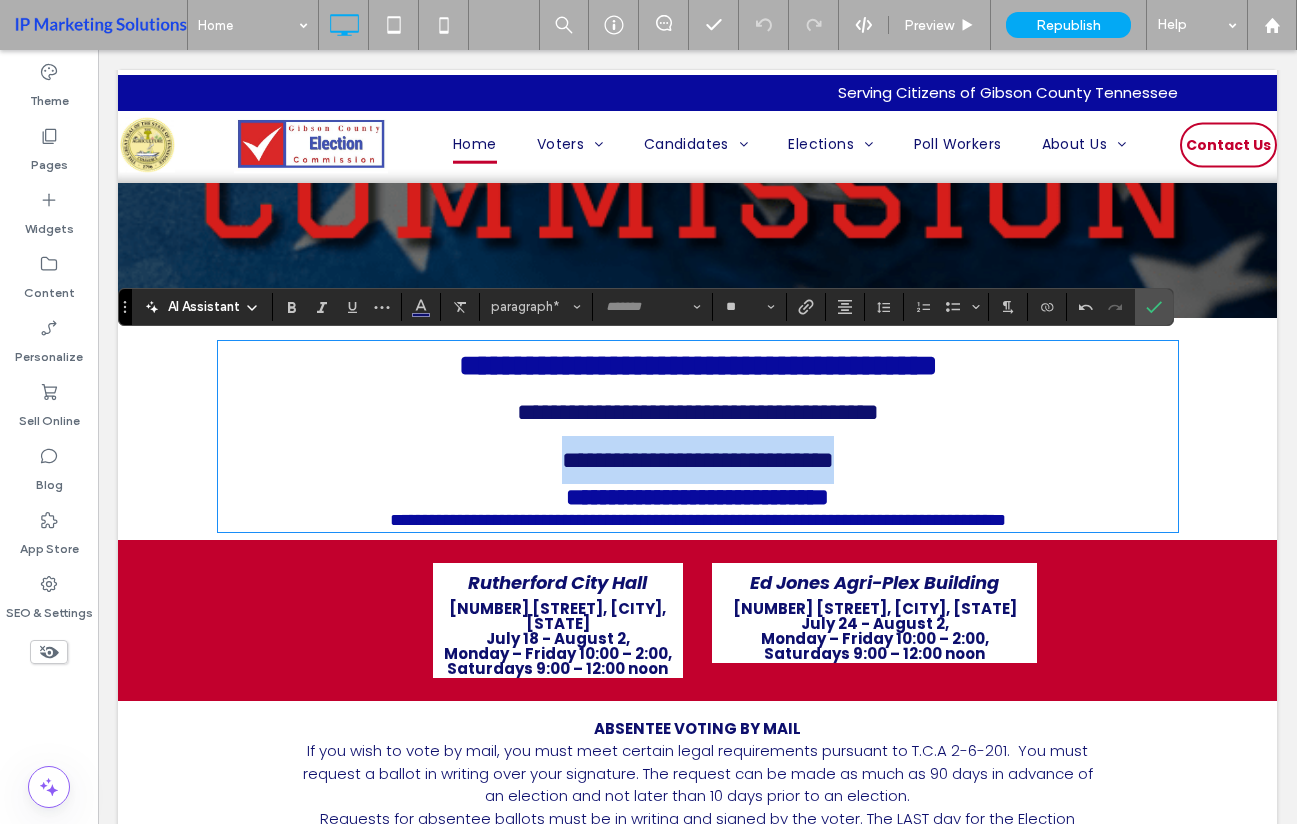 type on "*******" 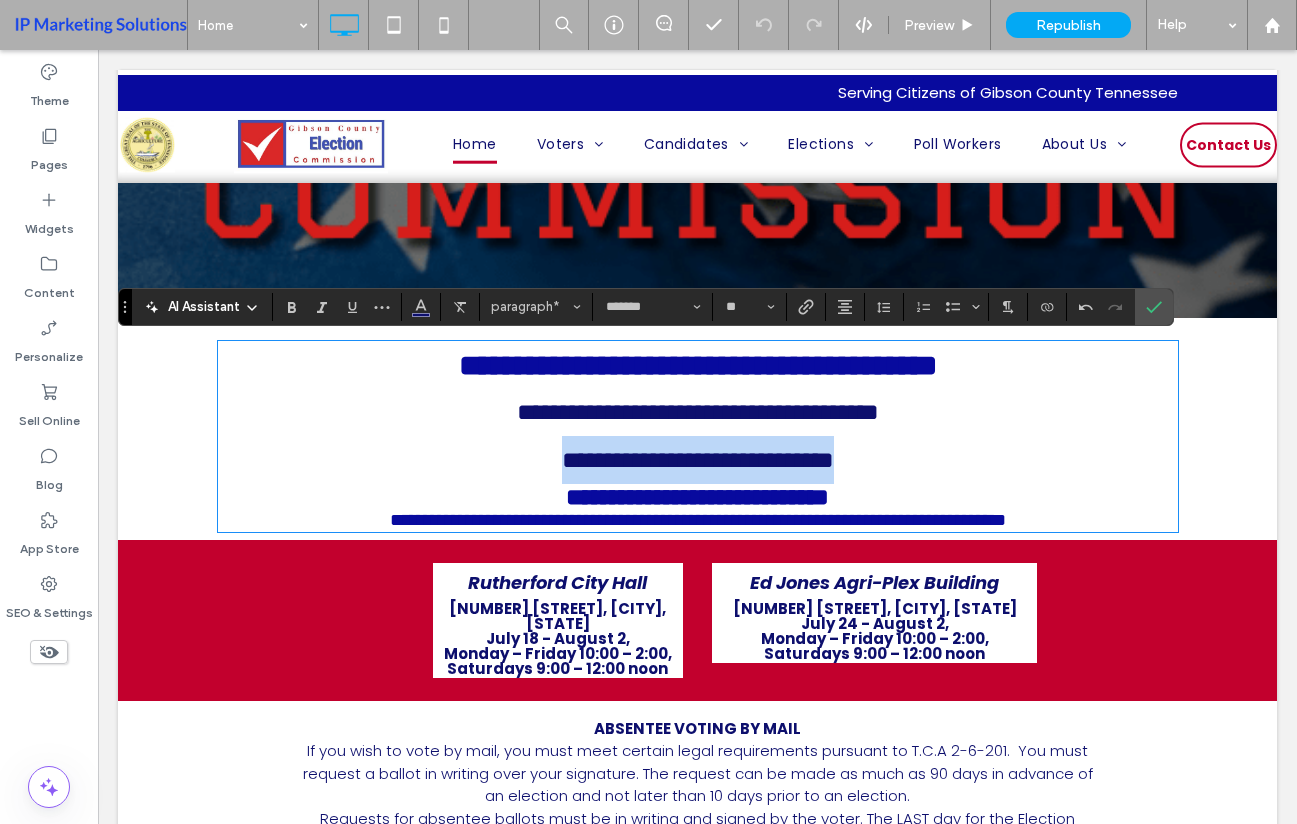 click on "**********" at bounding box center (698, 460) 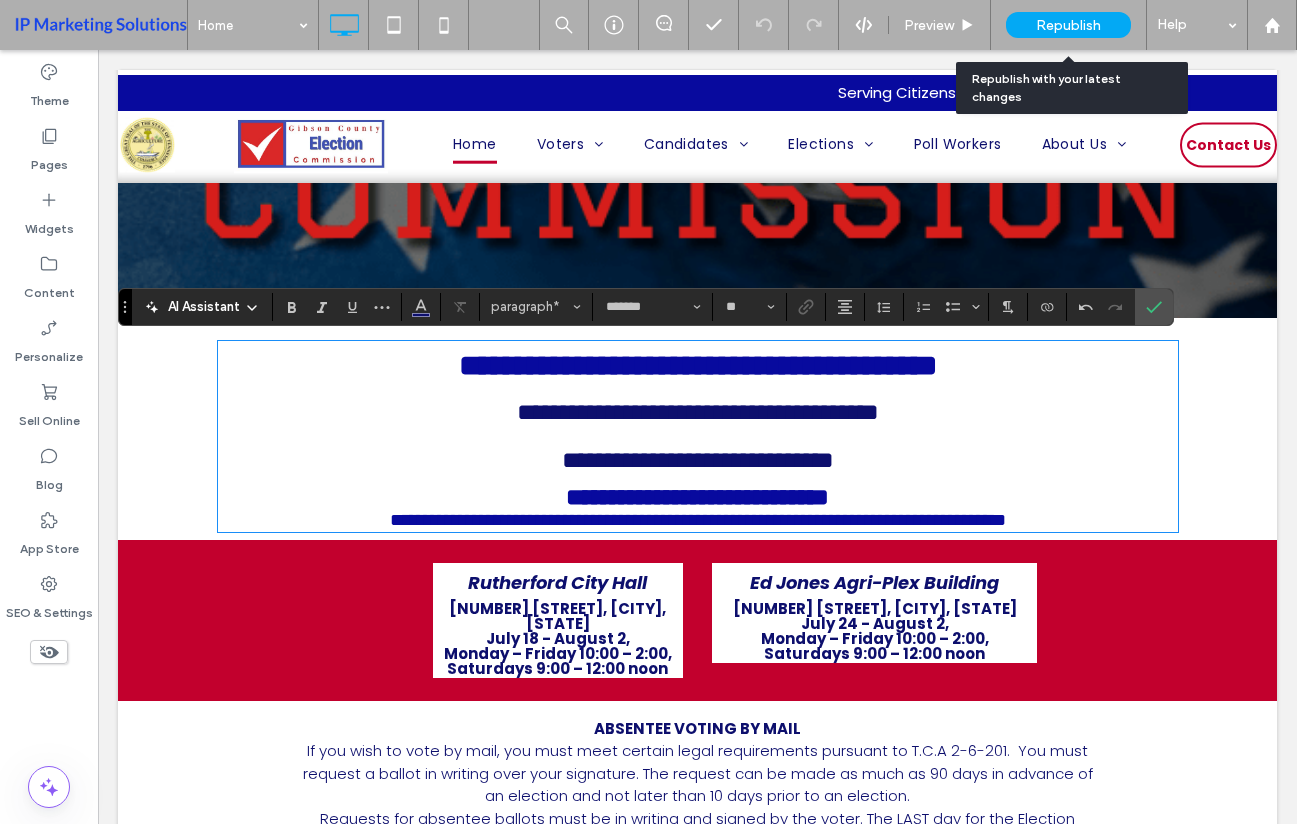 click on "Republish" at bounding box center (1068, 25) 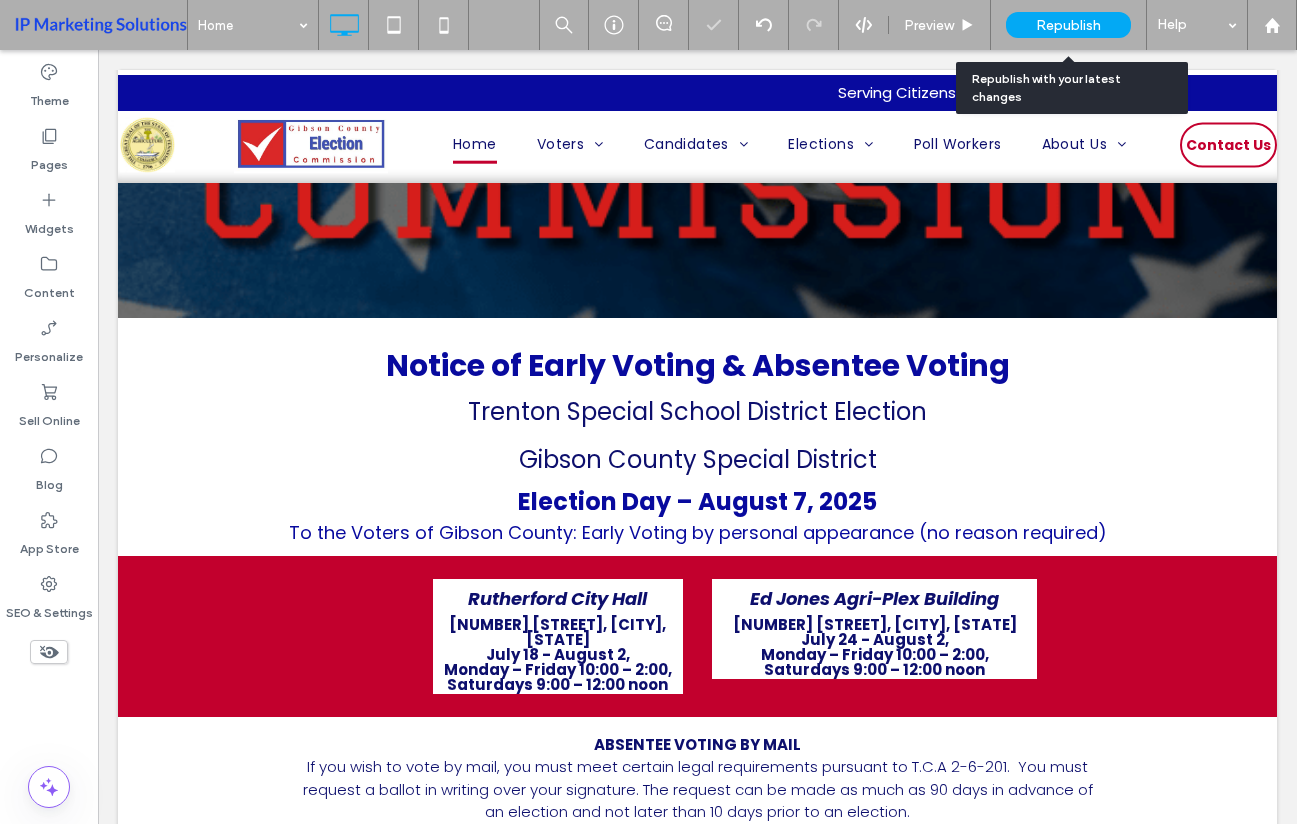 click on "Republish" at bounding box center [1068, 25] 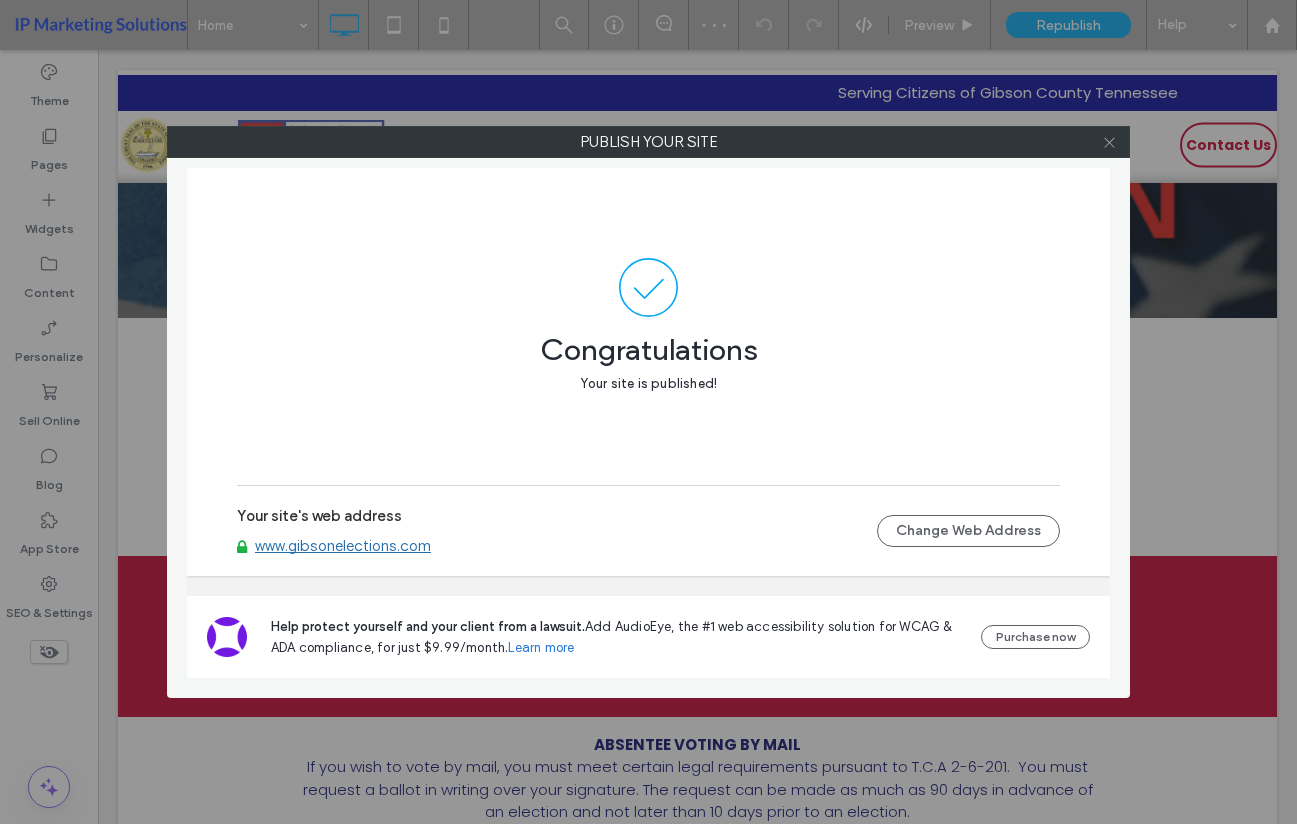 click 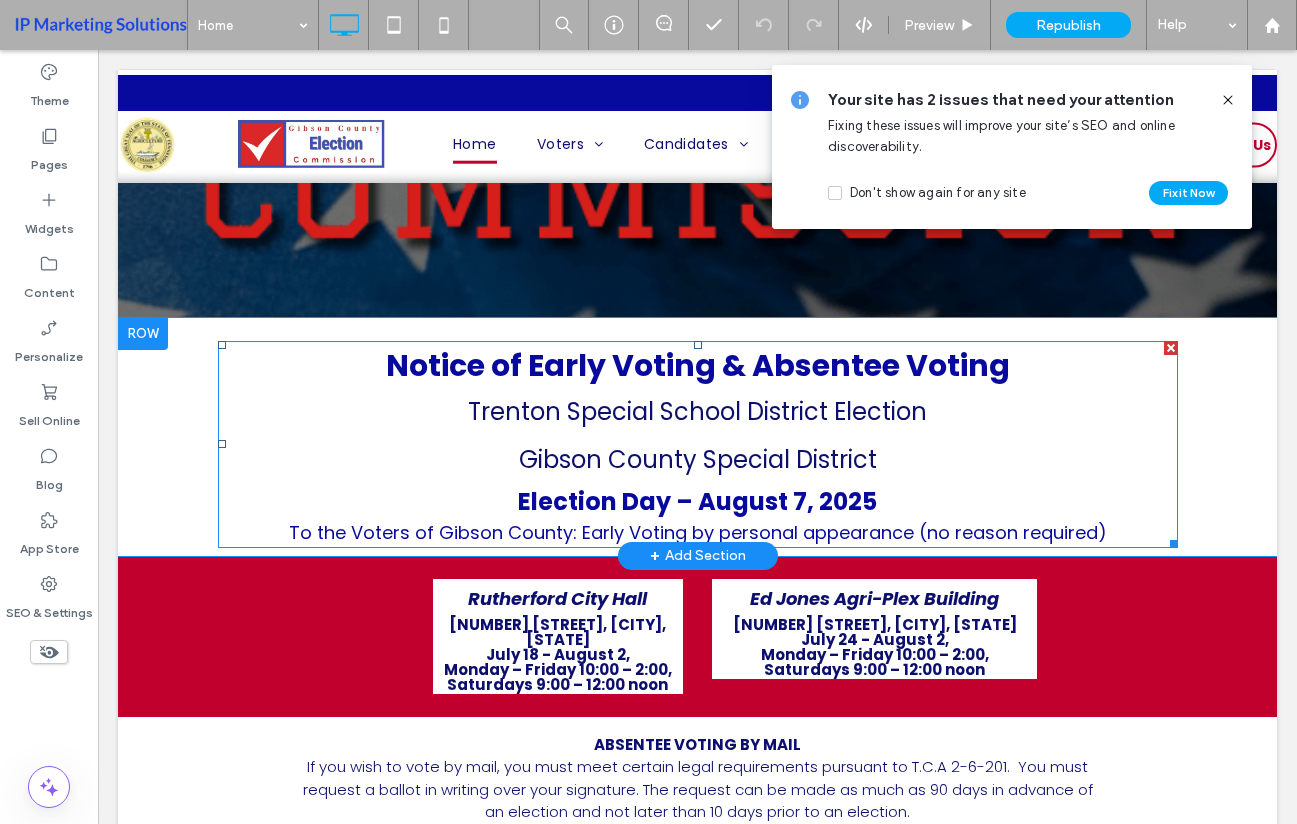 click on "Trenton Special School District Election" at bounding box center (697, 411) 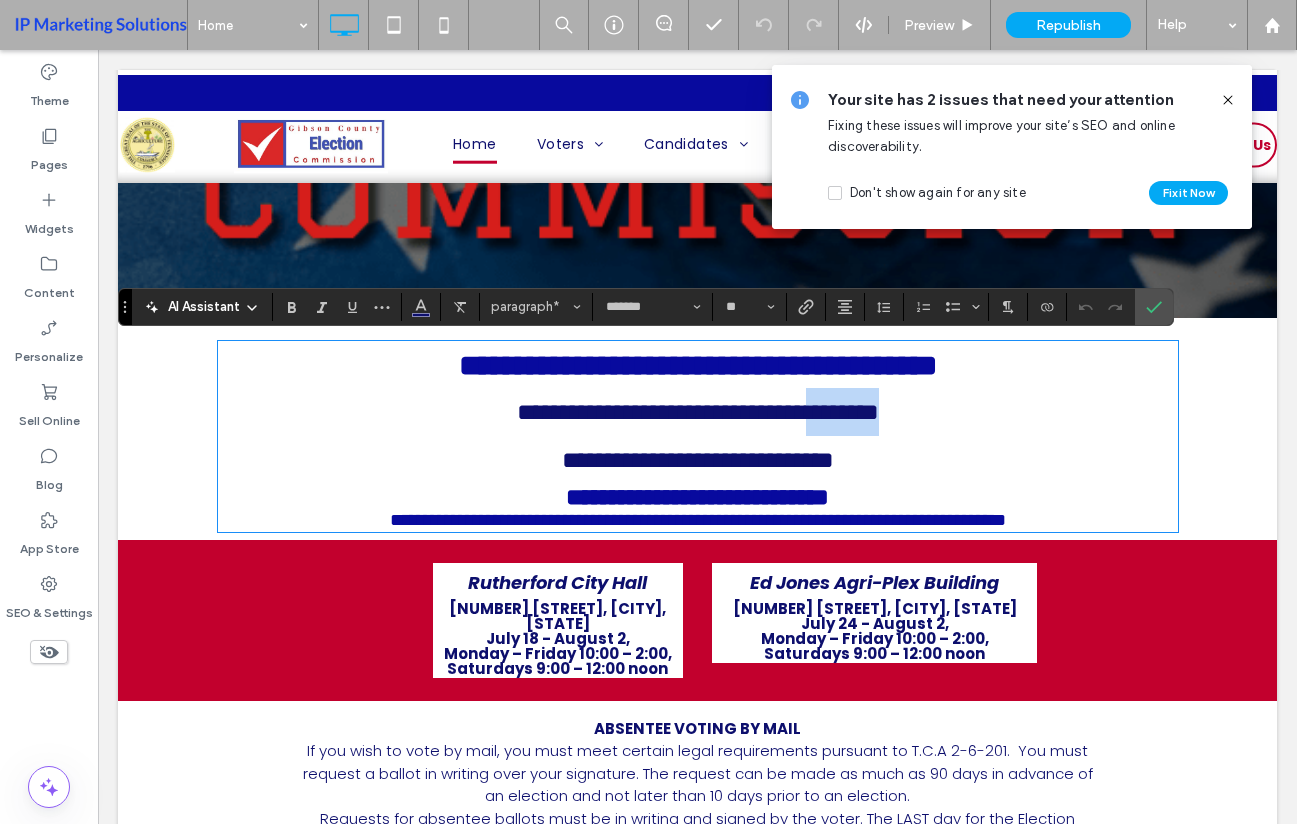 drag, startPoint x: 833, startPoint y: 405, endPoint x: 951, endPoint y: 427, distance: 120.033325 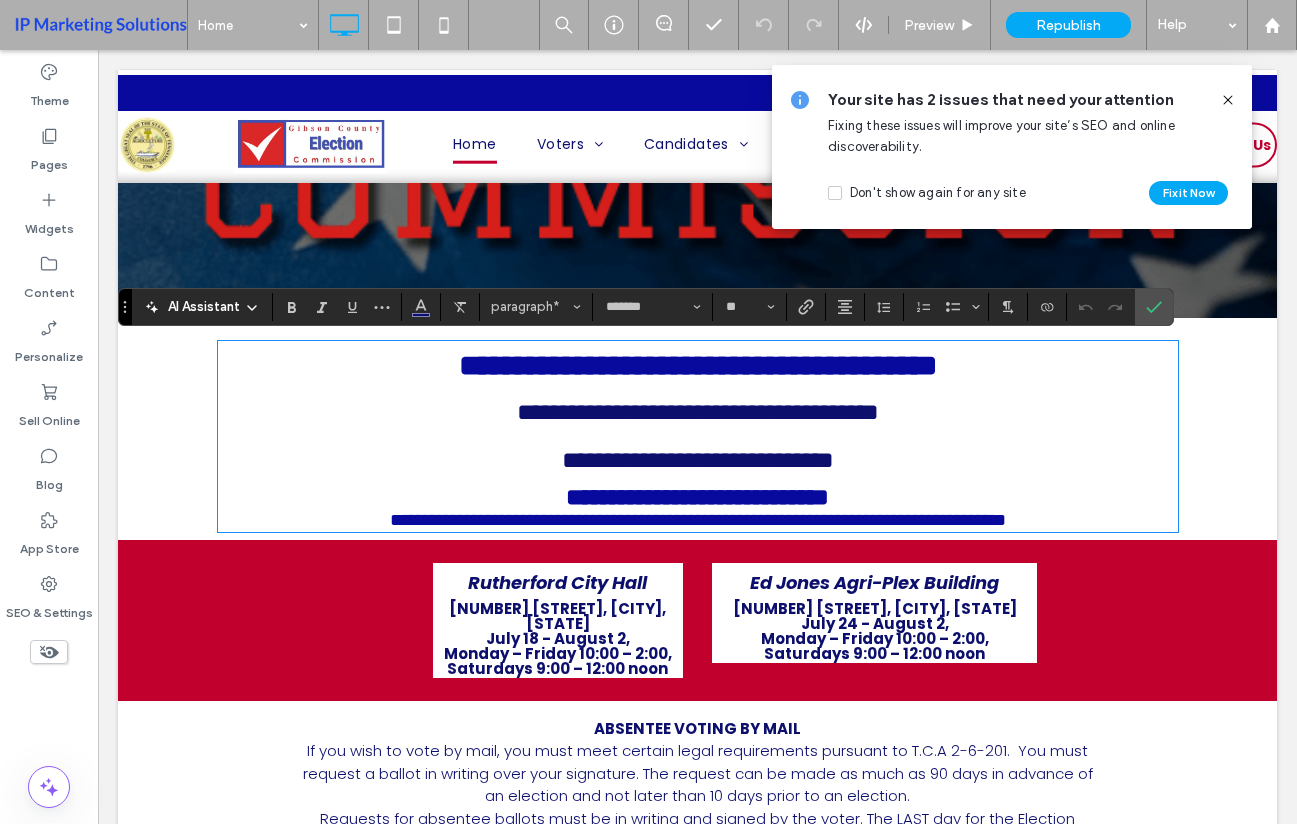 click on "**********" at bounding box center (698, 460) 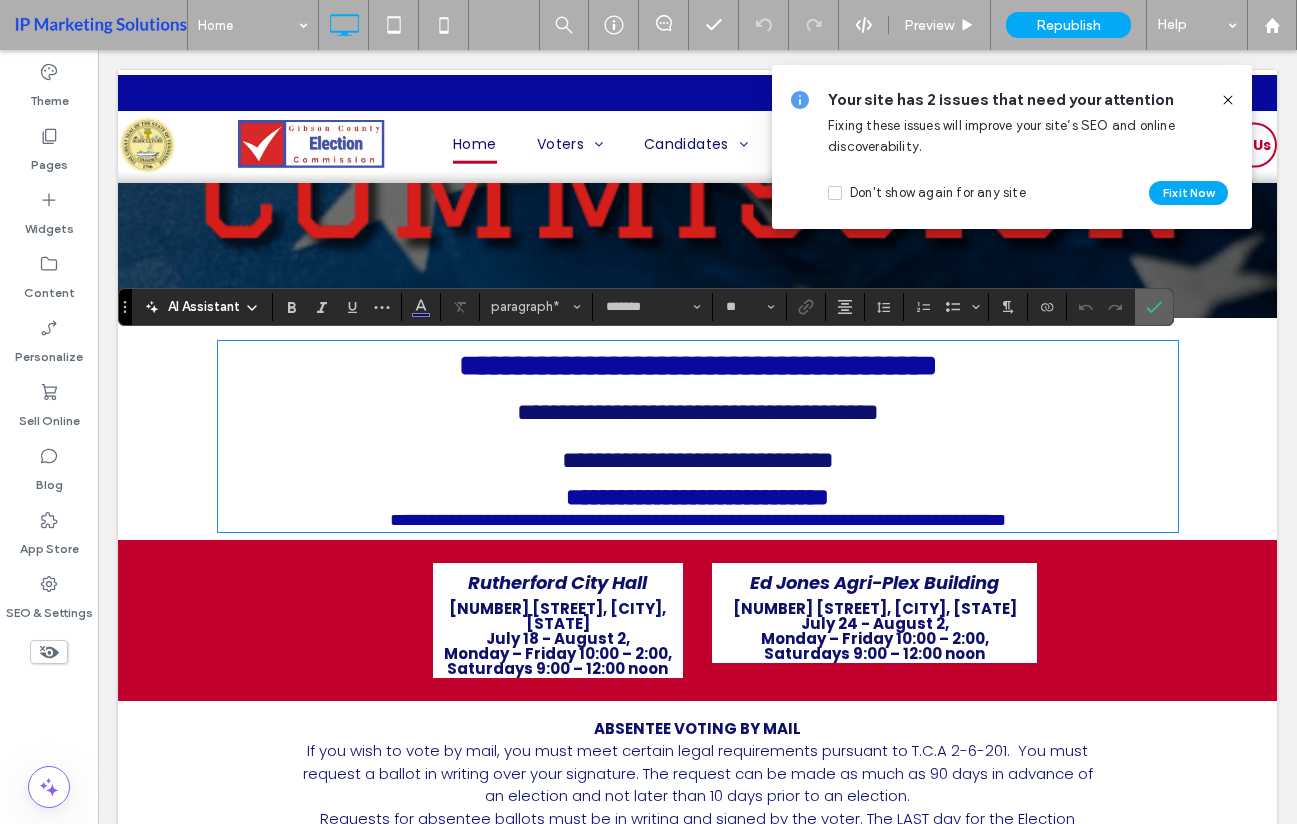 click at bounding box center (1154, 307) 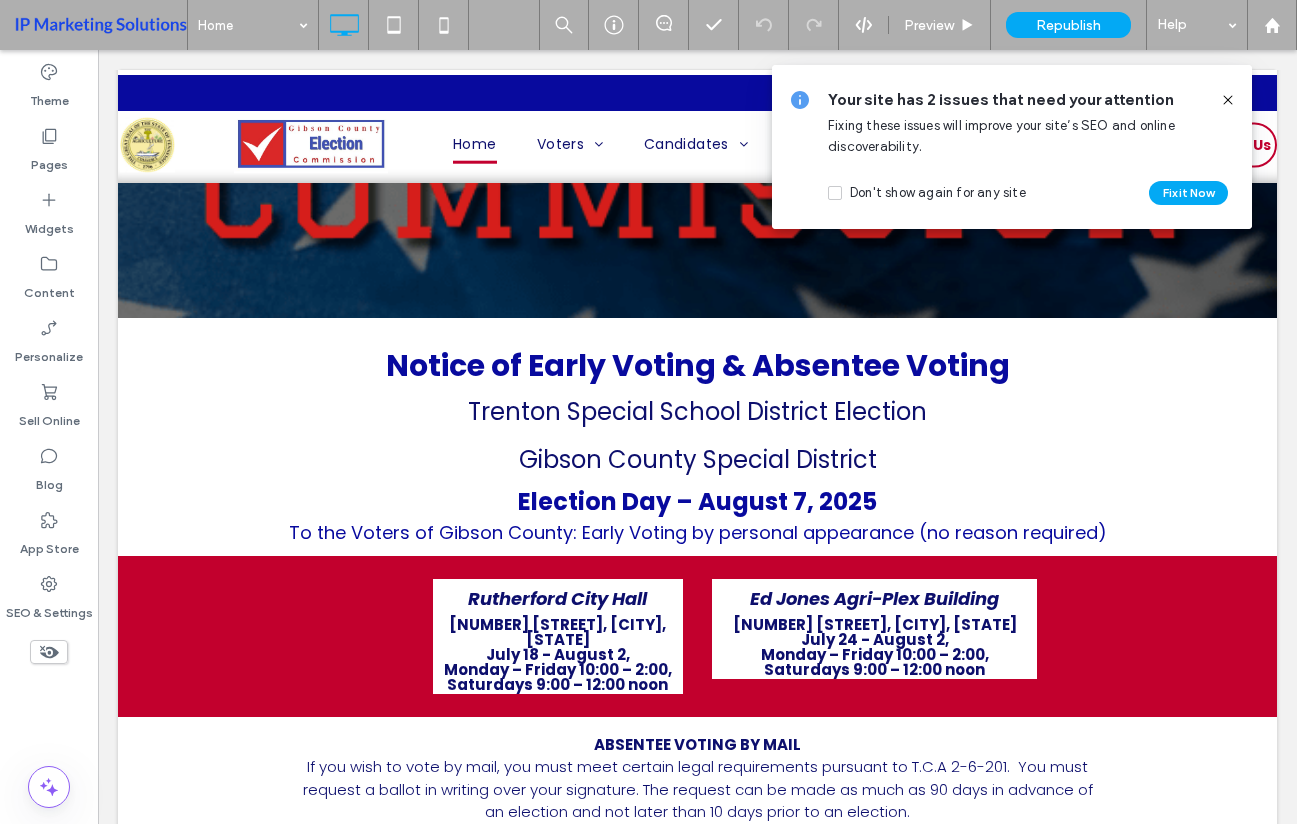 click 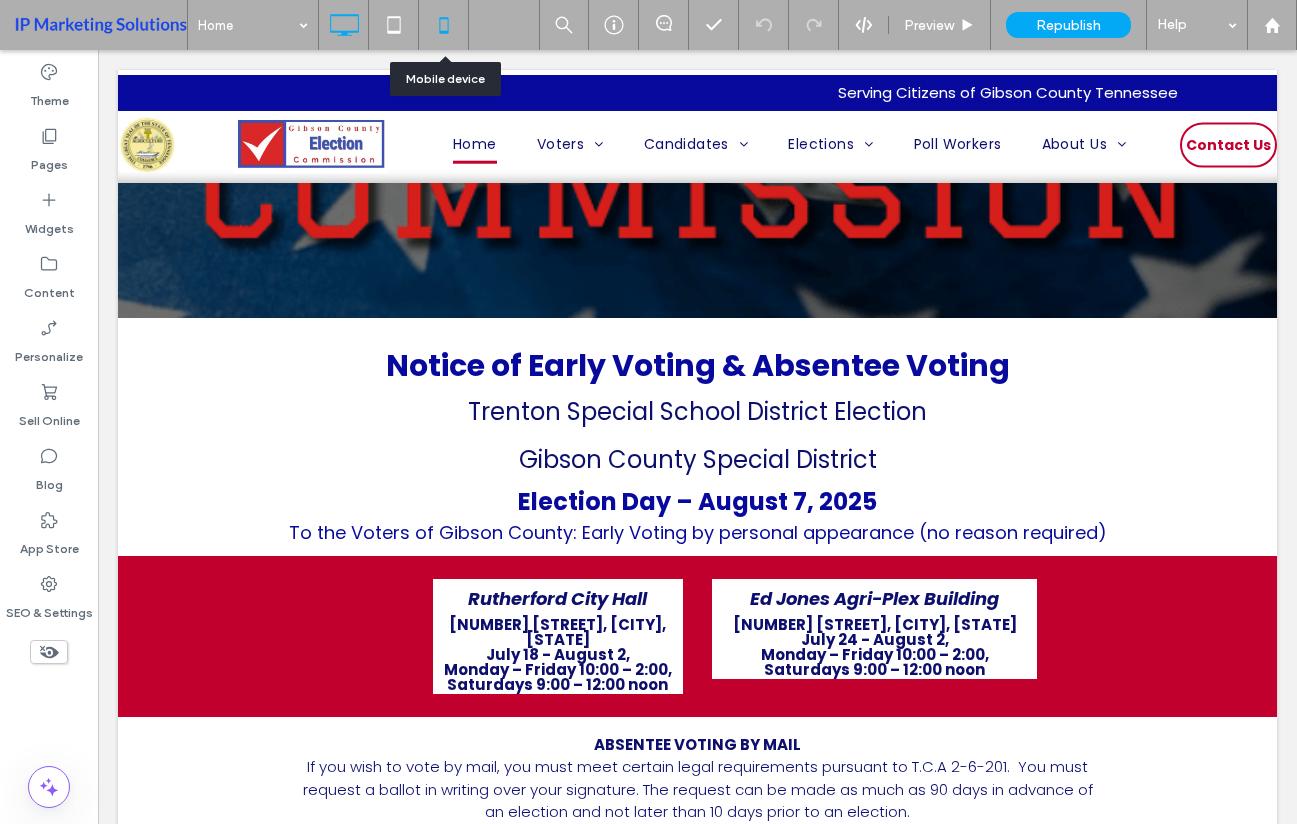 click 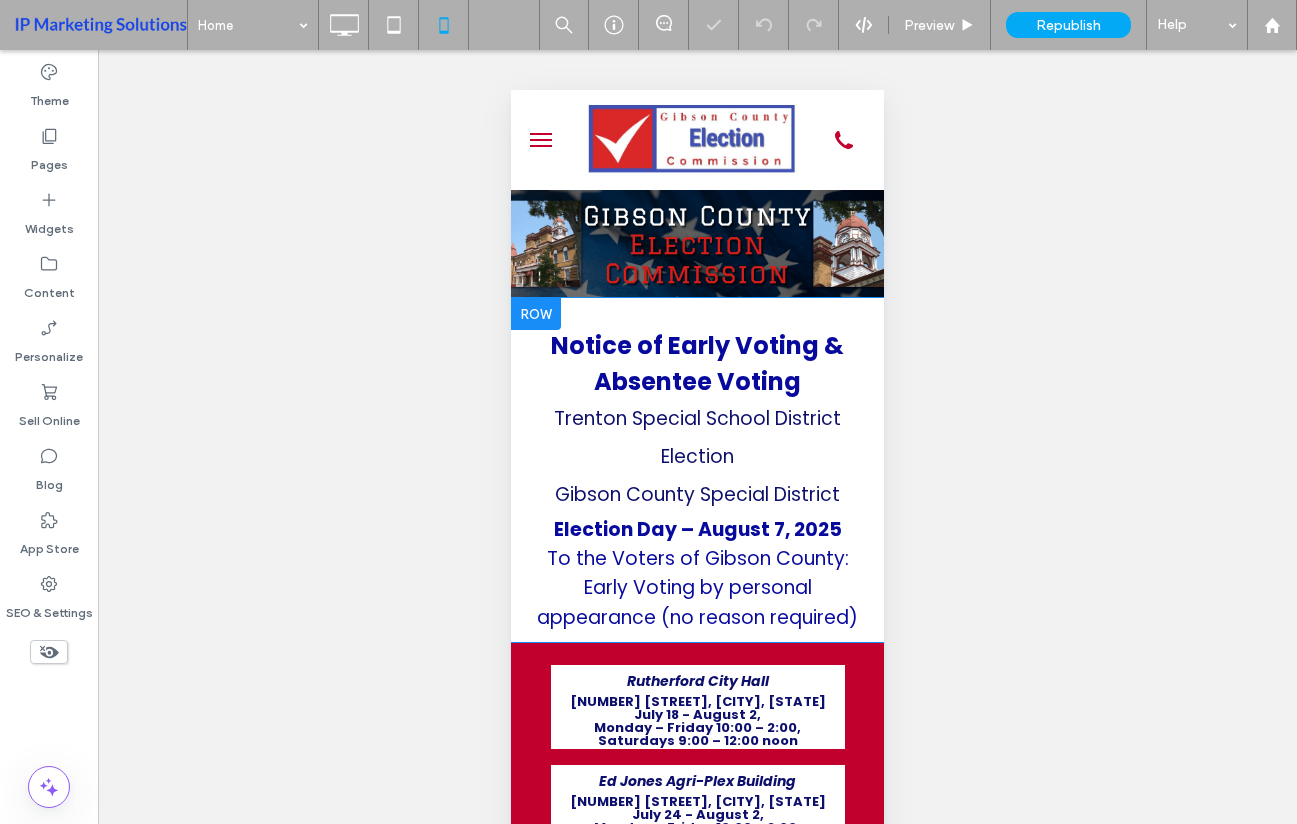 scroll, scrollTop: 0, scrollLeft: 0, axis: both 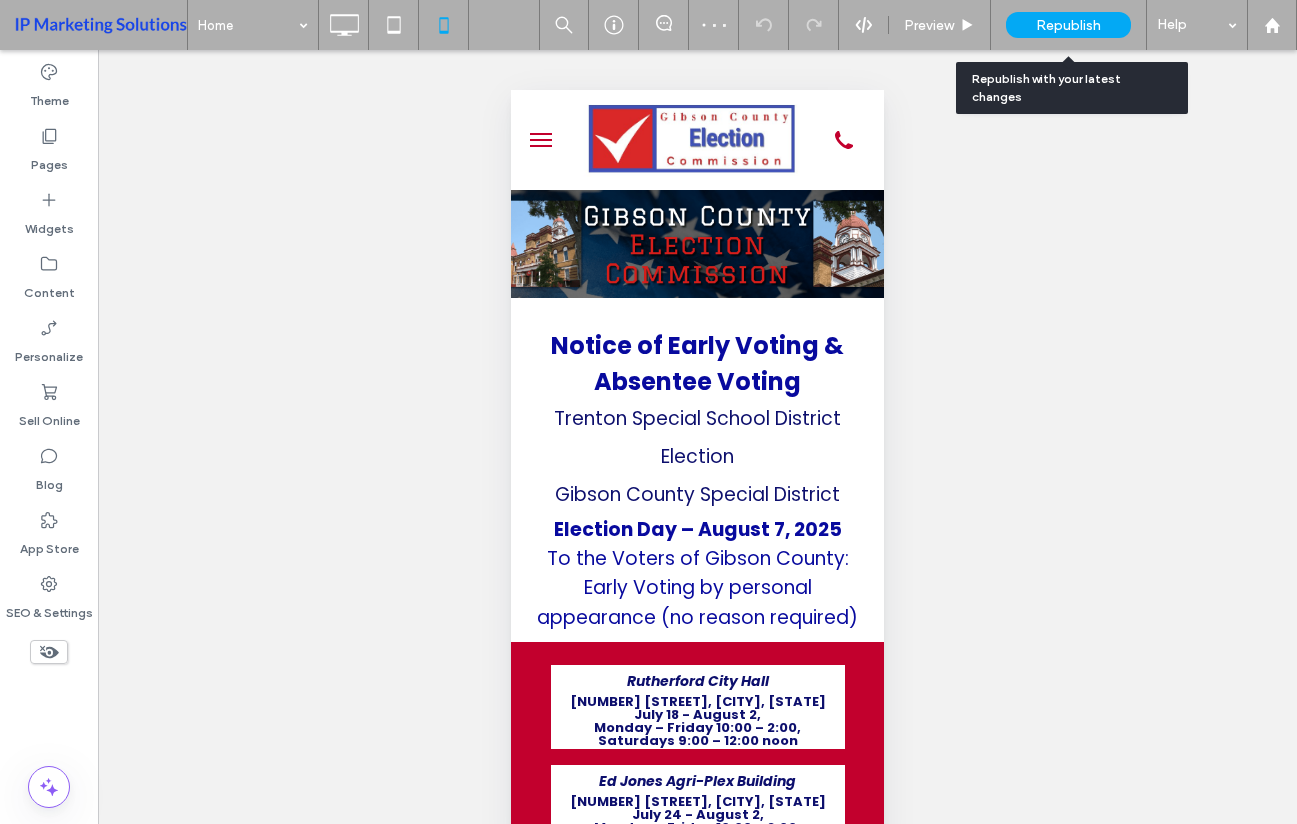 click on "Republish" at bounding box center [1068, 25] 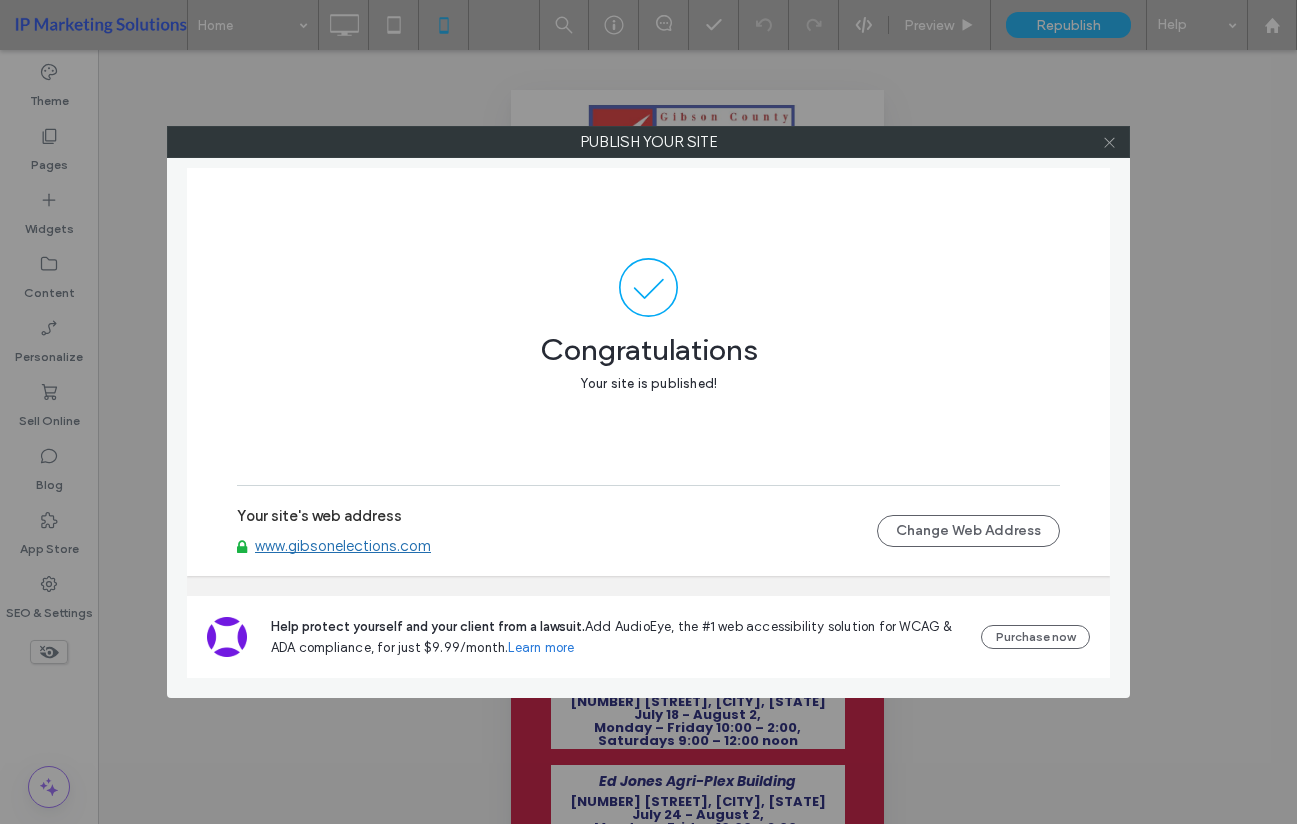 click 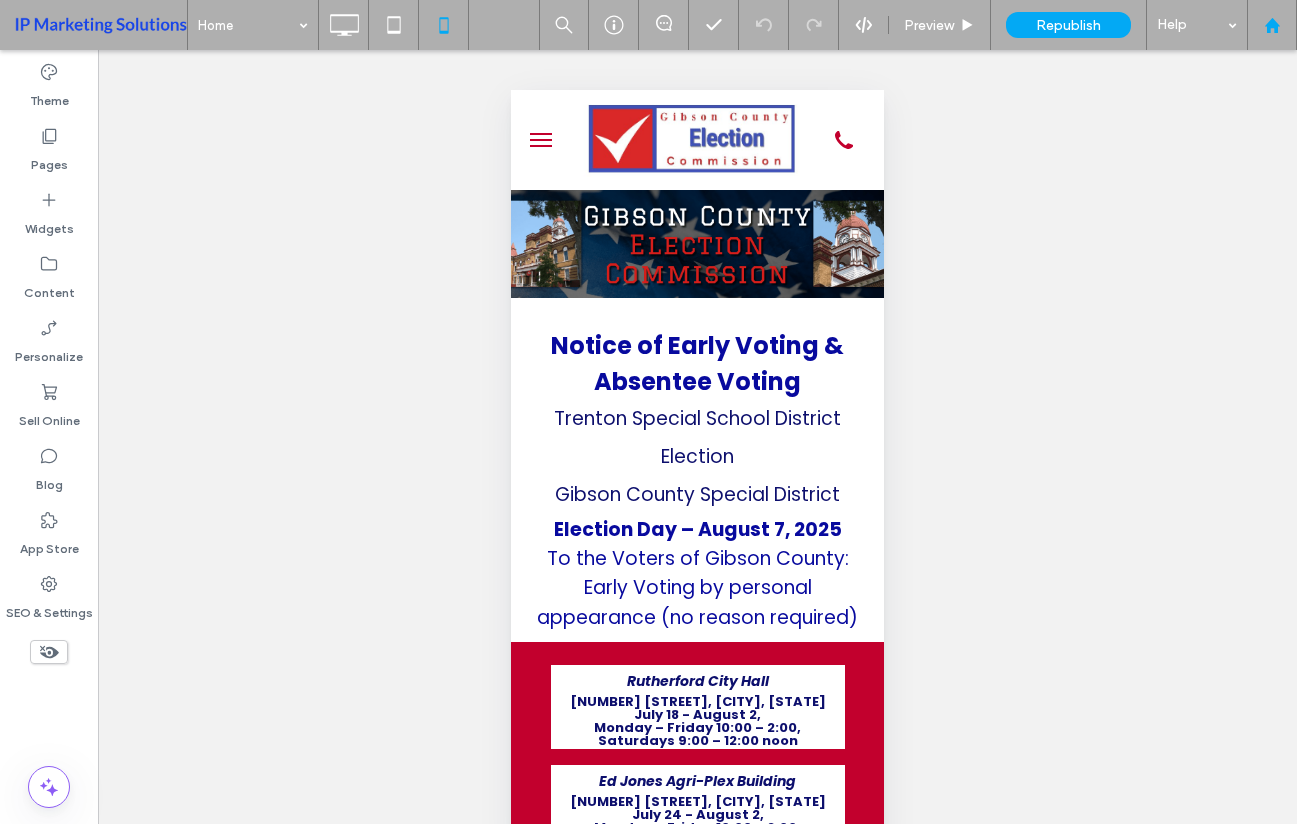 click at bounding box center (1272, 25) 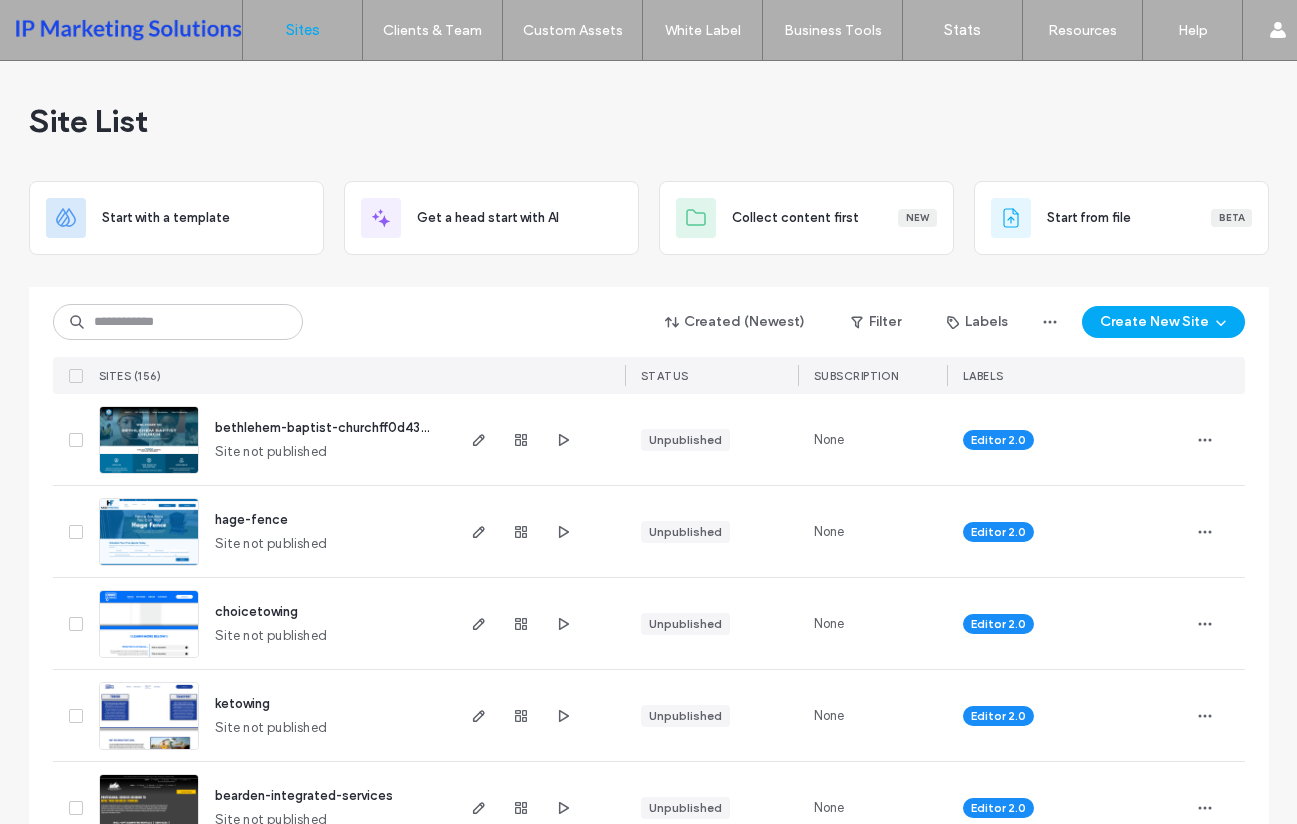 scroll, scrollTop: 0, scrollLeft: 0, axis: both 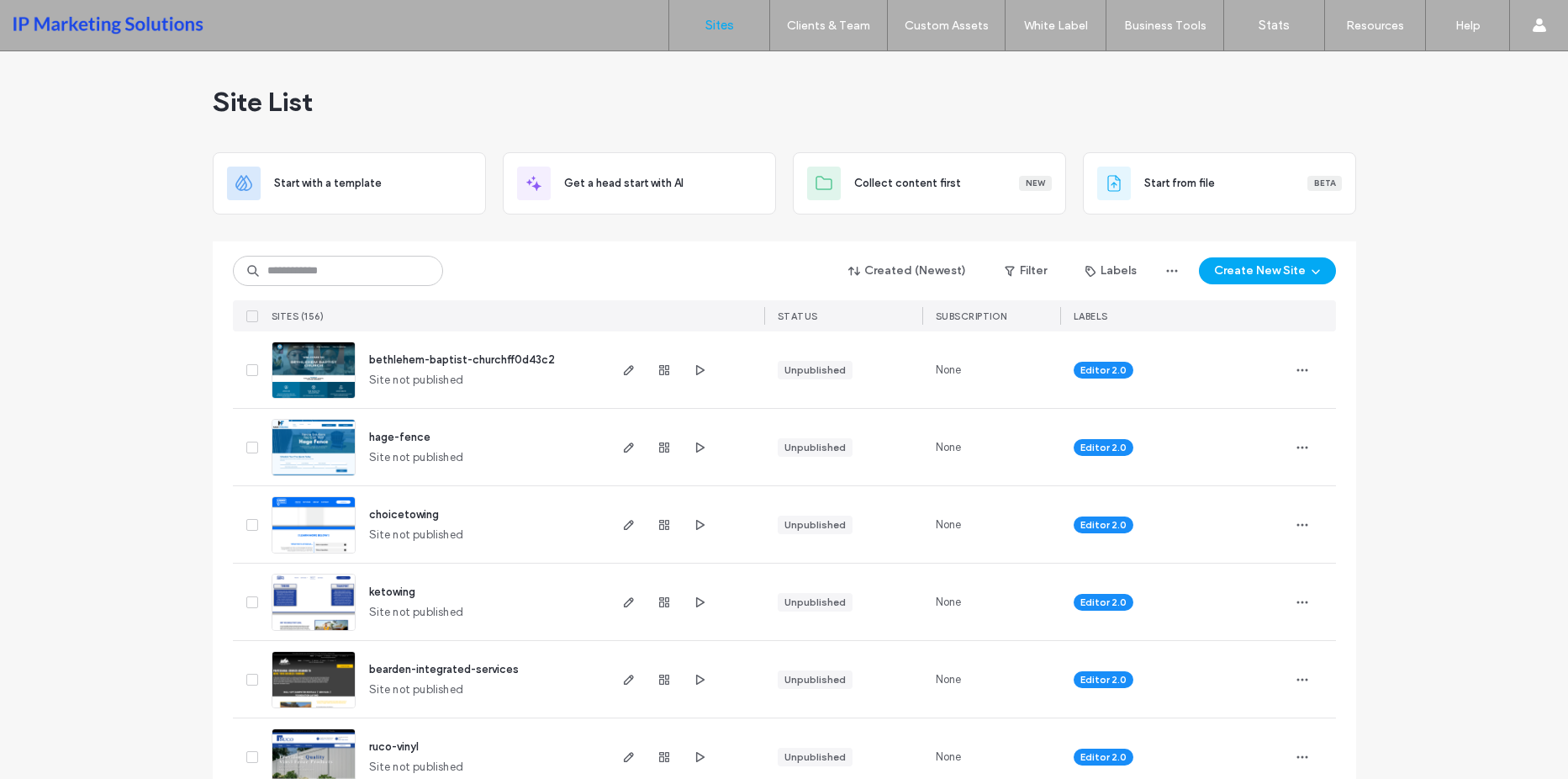 click on "Site List Start with a template Get a head start with AI Collect content first New Start from file Beta Created (Newest) Filter Labels Create New Site SITES (156) STATUS SUBSCRIPTION LABELS bethlehem-baptist-churchff0d43c2 Site not published Unpublished None Editor 2.0 hage-fence Site not published Unpublished None Editor 2.0 choicetowing Site not published Unpublished None Editor 2.0 ketowing Site not published Unpublished None Editor 2.0 bearden-integrated-services Site not published Unpublished None Editor 2.0 ruco-vinyl Site not published Unpublished None Editor 2.0 ruco-fence Site not published Unpublished None Editor 2.0 www.ddwequipmentco.com www.ddwequipmentco.com Published Annually Editor 2.0 usgirlsboutique Site not published Unpublished Annually AI Editor 2.0 premier-fence-llc-knoxville Site not published Unpublished None Editor 2.0 cahabaoutdoor.com cahabaoutdoor.com Published Annually Editor 2.0 ipmarketingsolutions0153b251 Site not published Unpublished None Editor 2.0 liberty-fence-and-deck 235" at bounding box center (784, 3124) 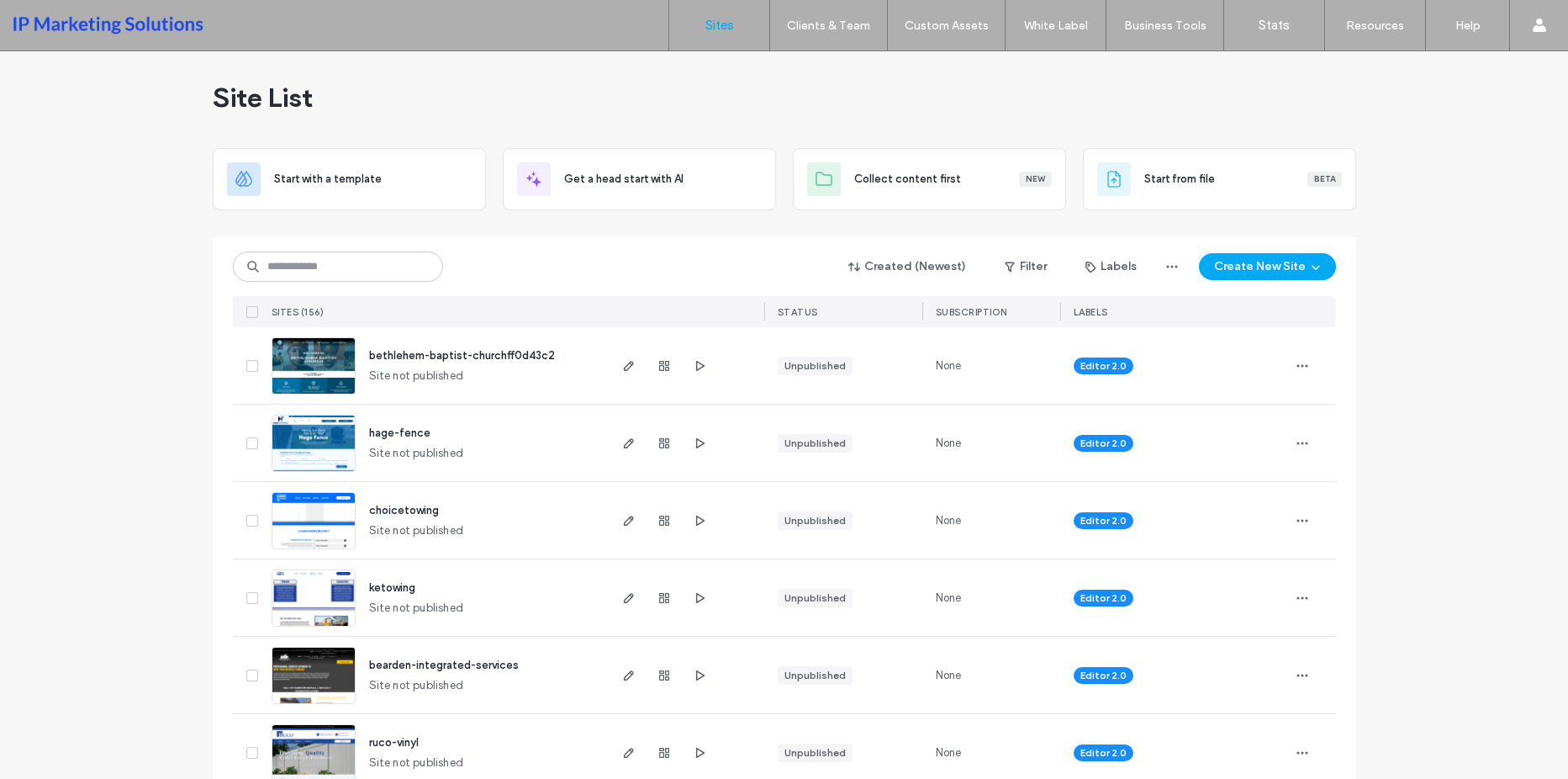scroll, scrollTop: 0, scrollLeft: 0, axis: both 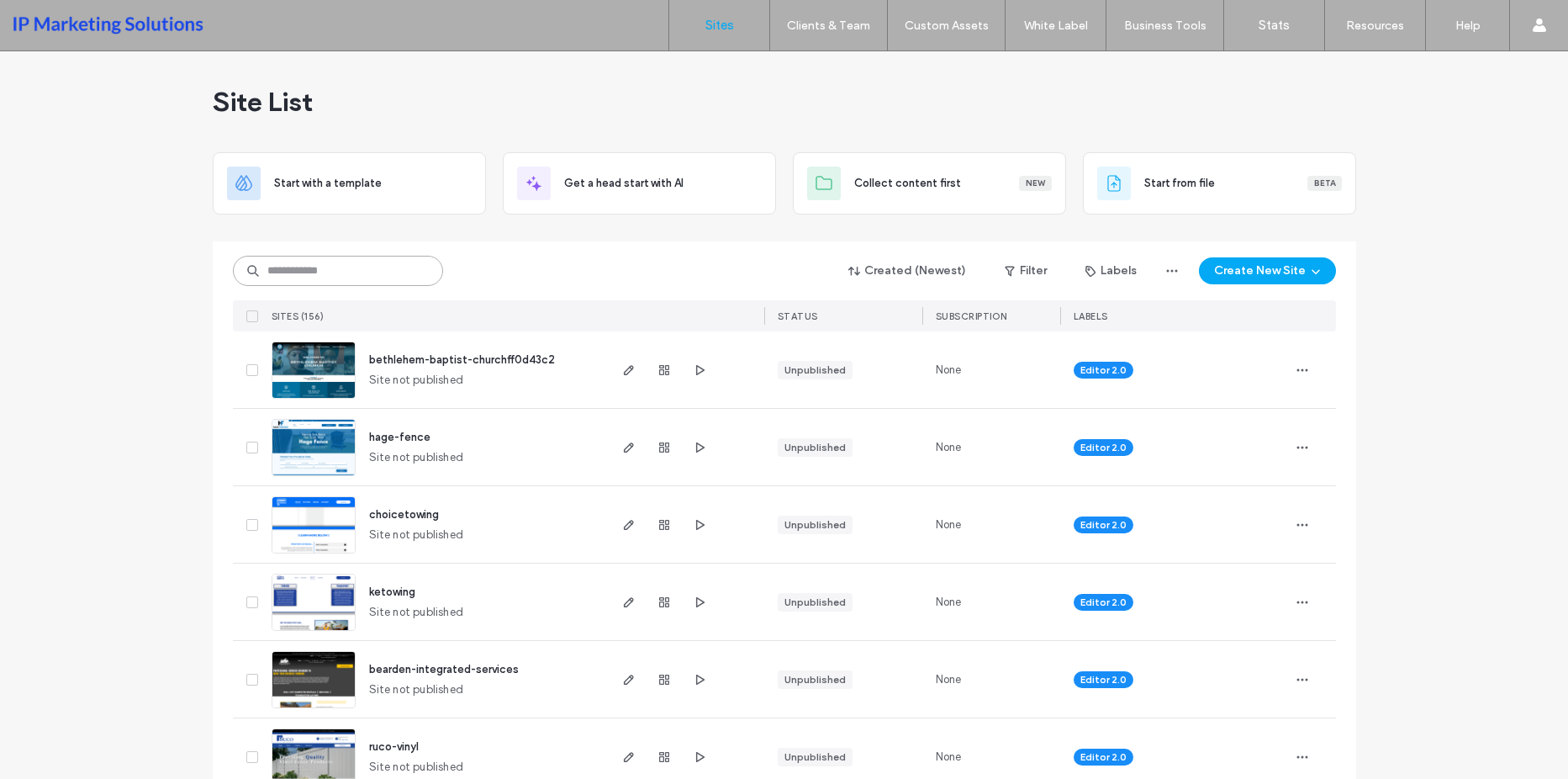 click at bounding box center [338, 271] 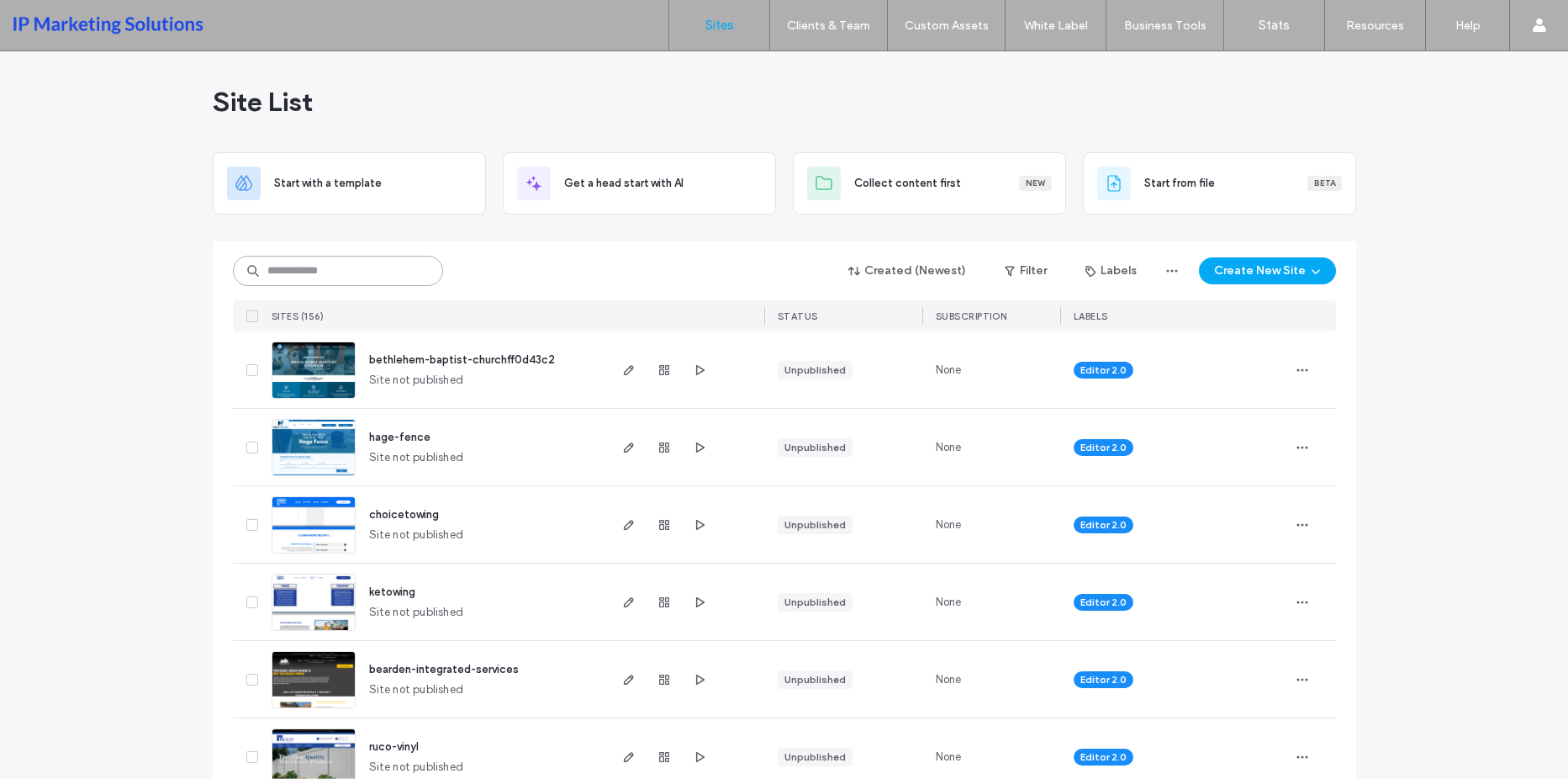 click at bounding box center (338, 271) 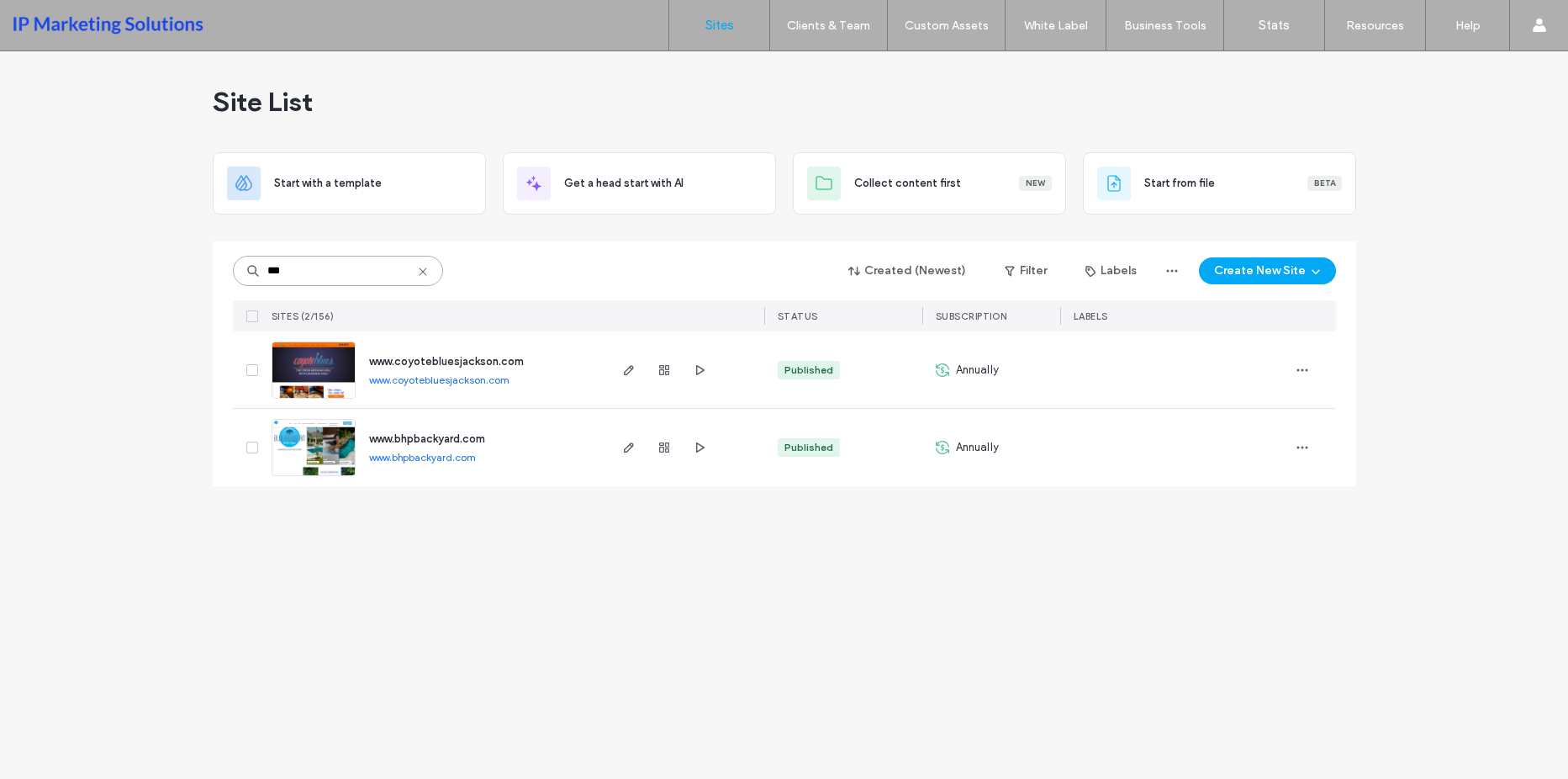 type on "***" 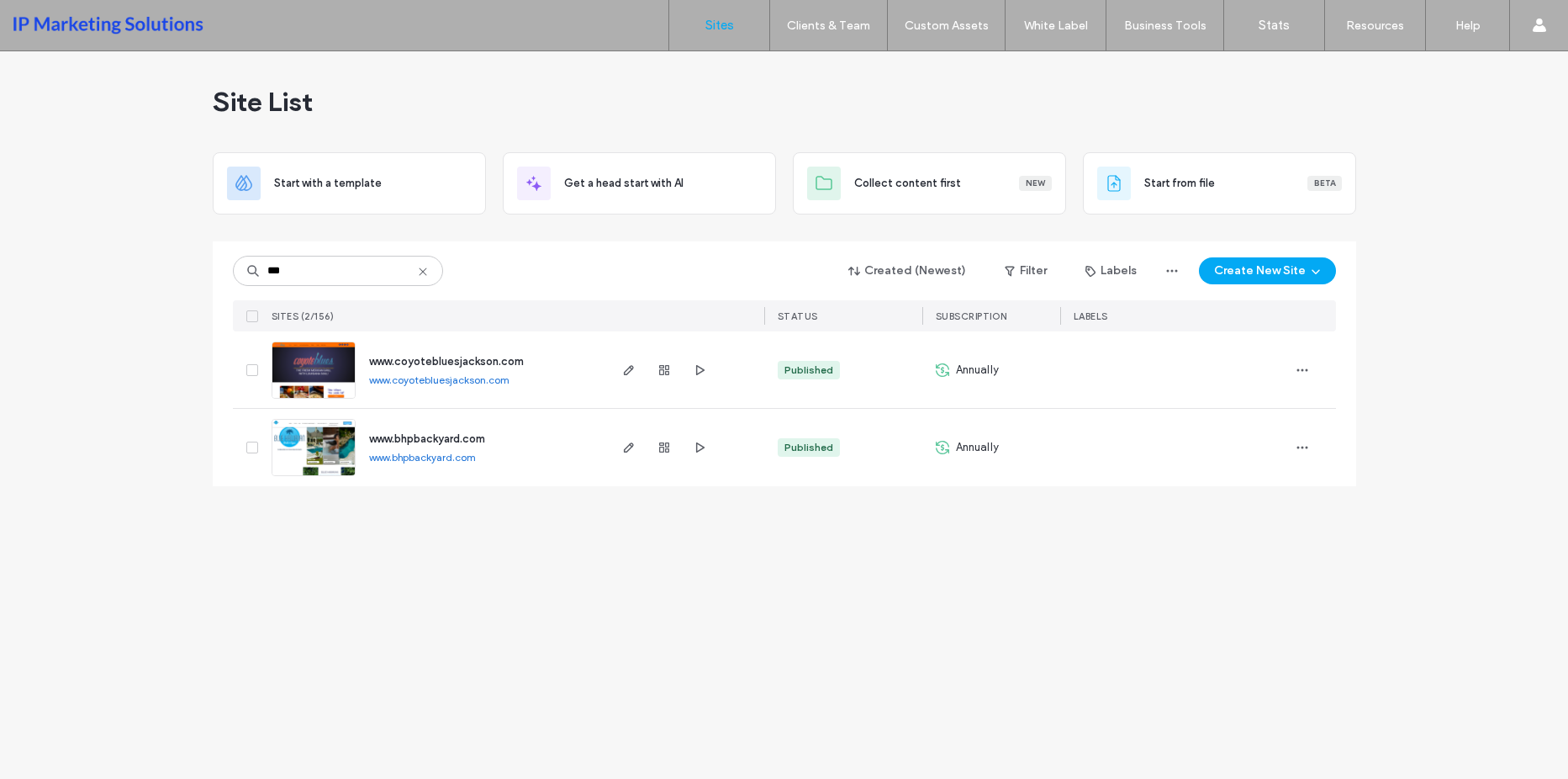 click at bounding box center (684, 448) 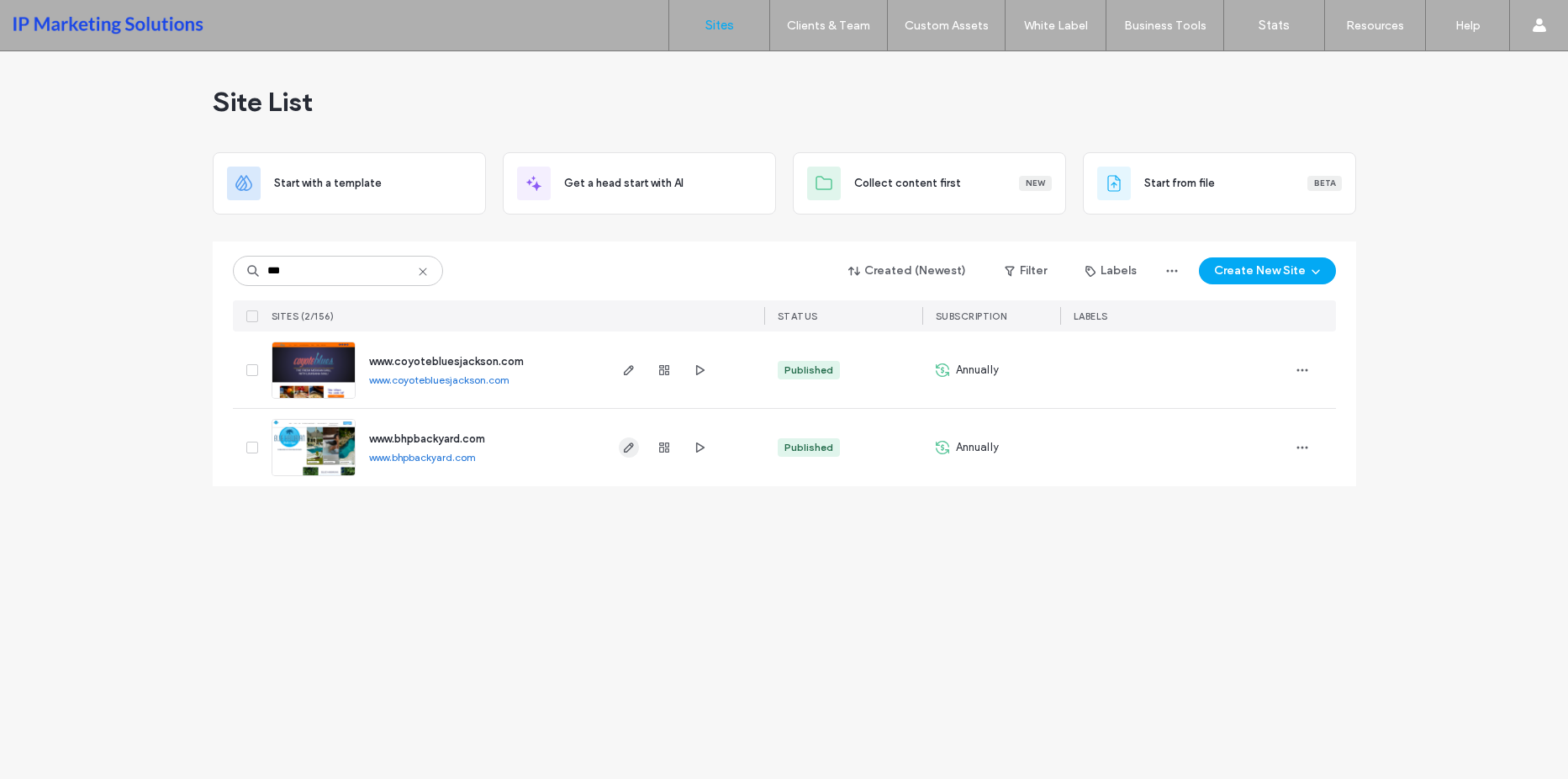 click 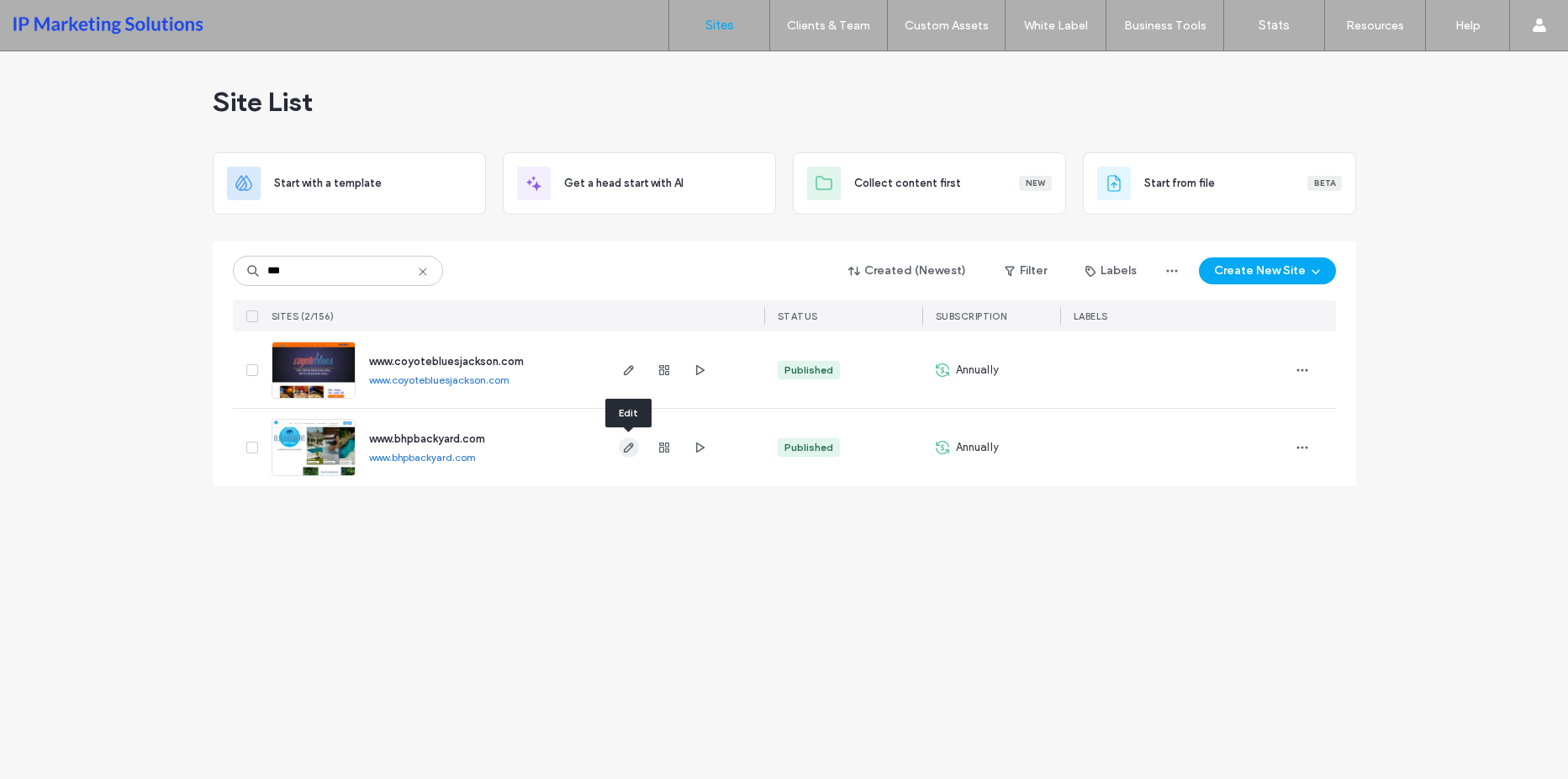 click 